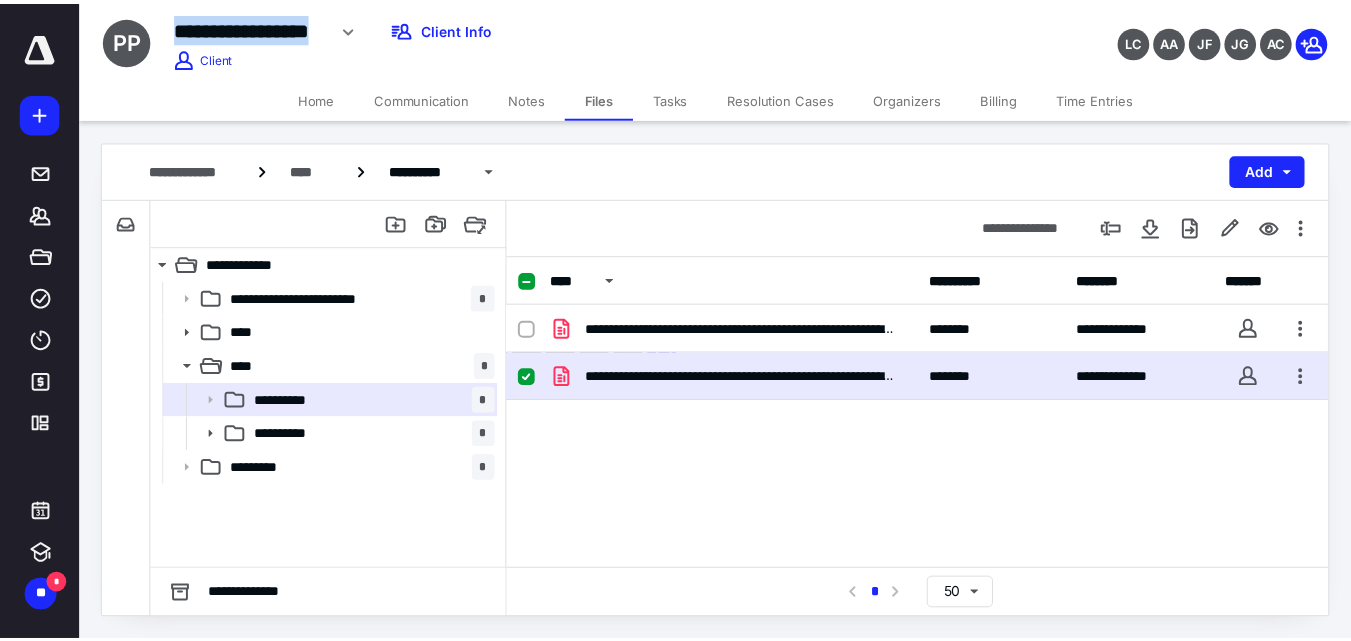 scroll, scrollTop: 0, scrollLeft: 0, axis: both 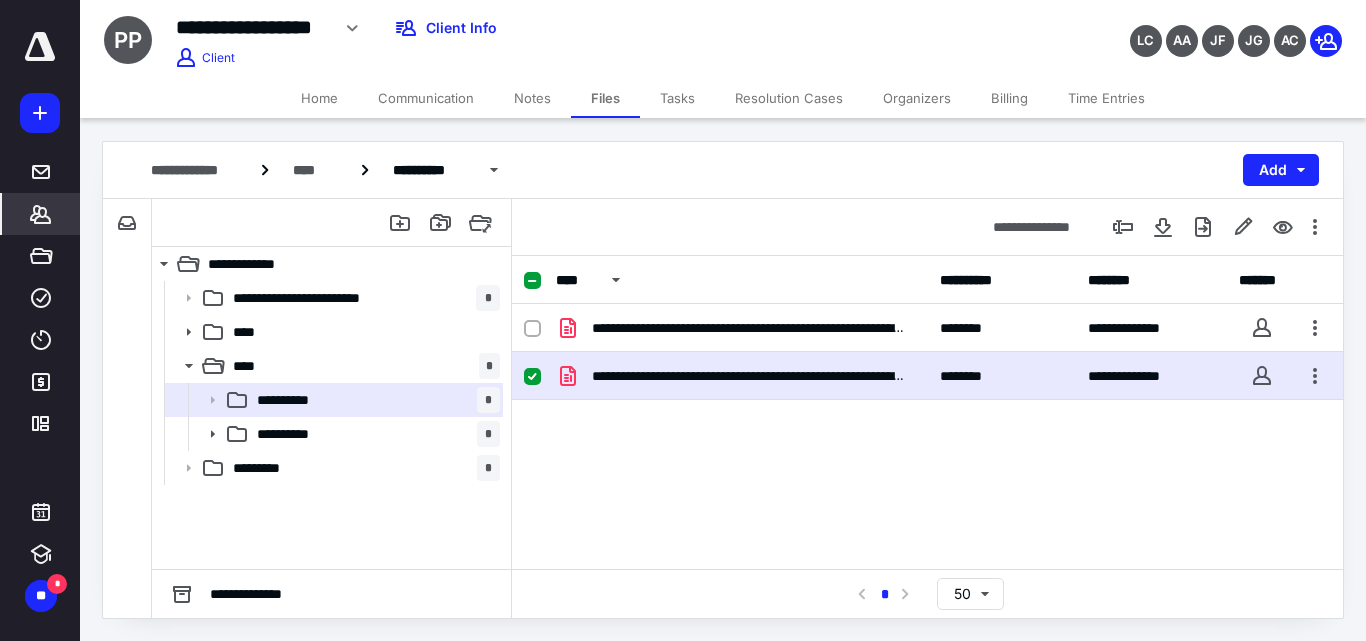 click on "*******" at bounding box center [41, 214] 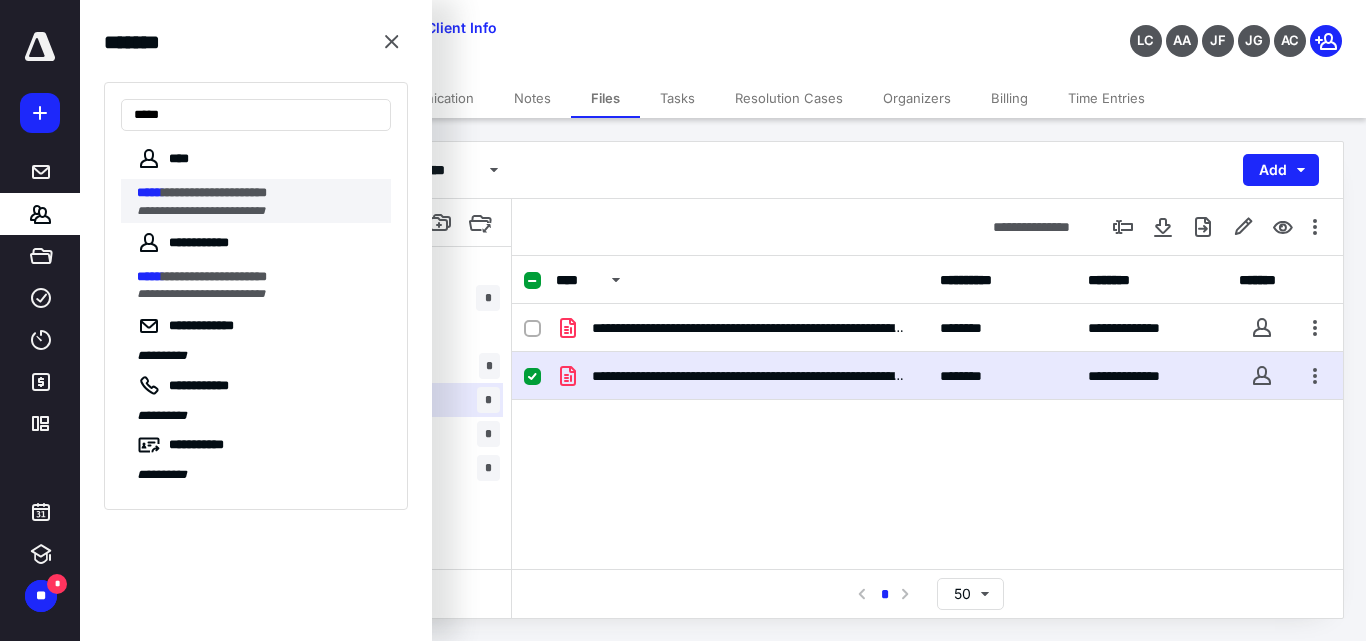 type on "*****" 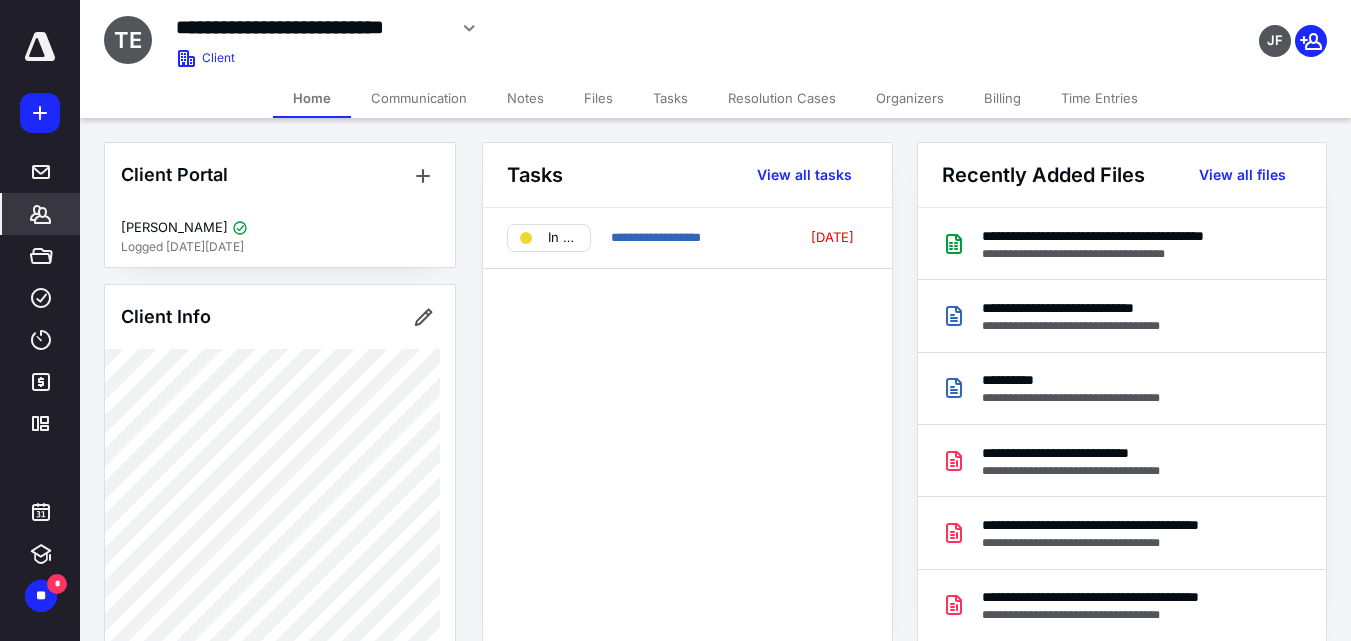 click on "Tasks" at bounding box center [670, 98] 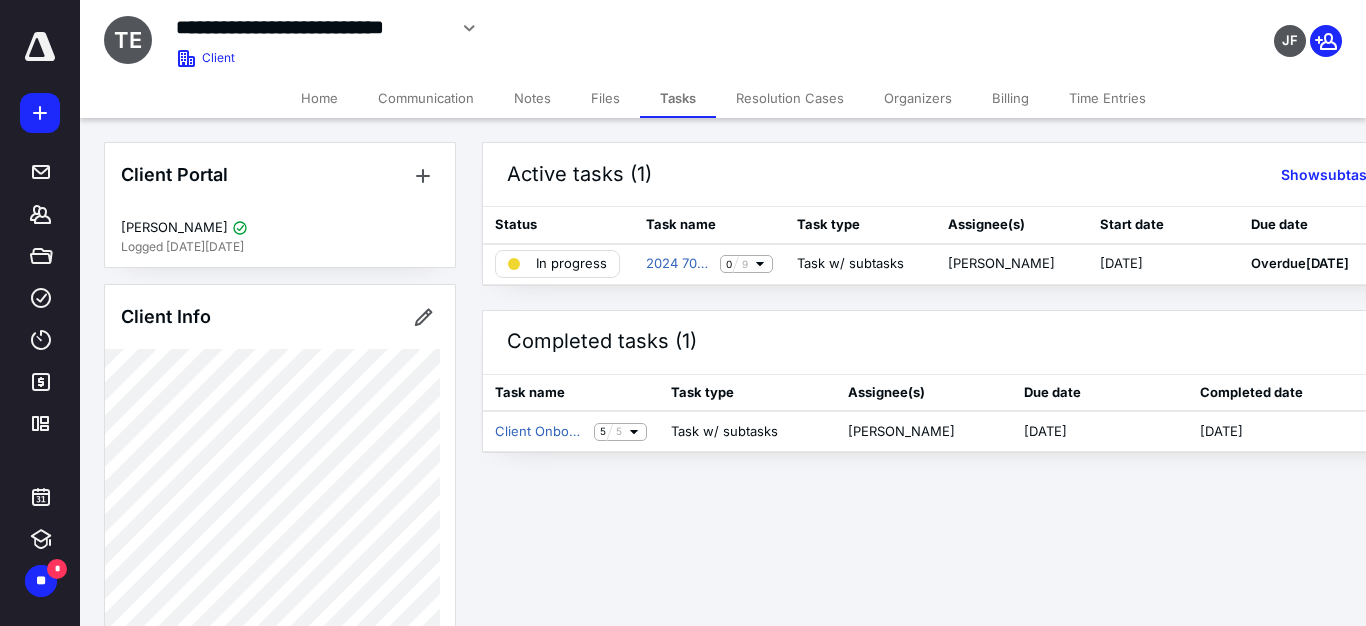 click on "Time Entries" at bounding box center (1107, 98) 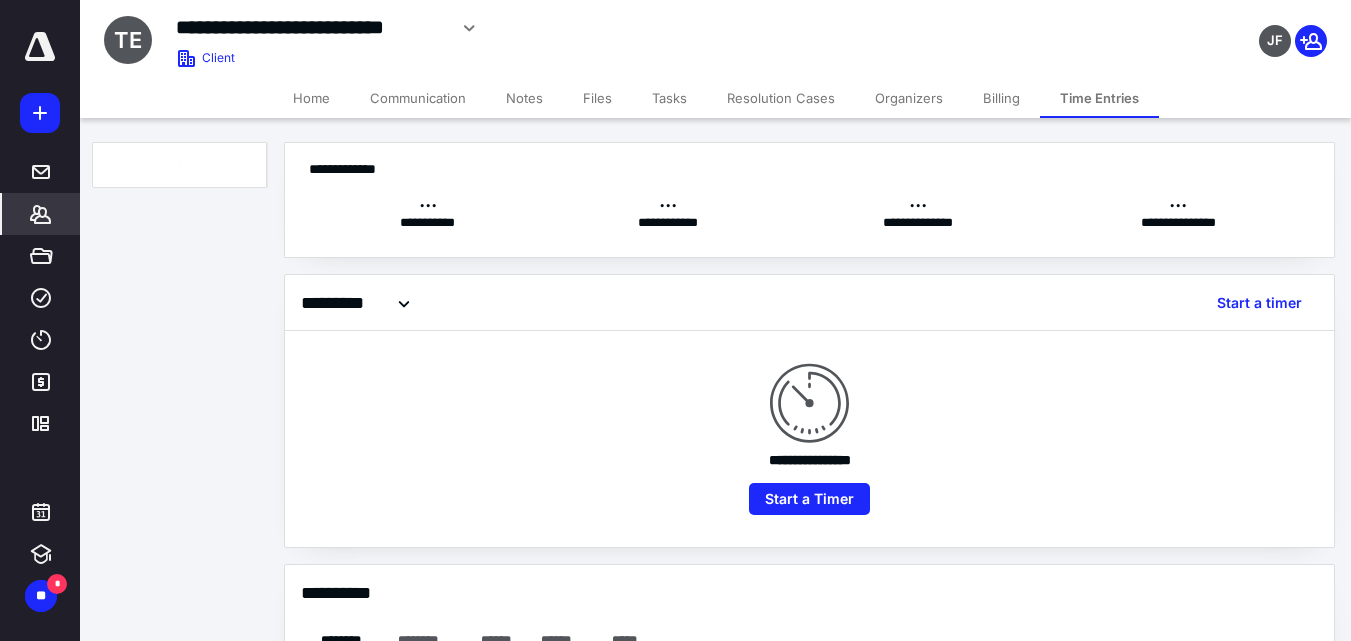 checkbox on "true" 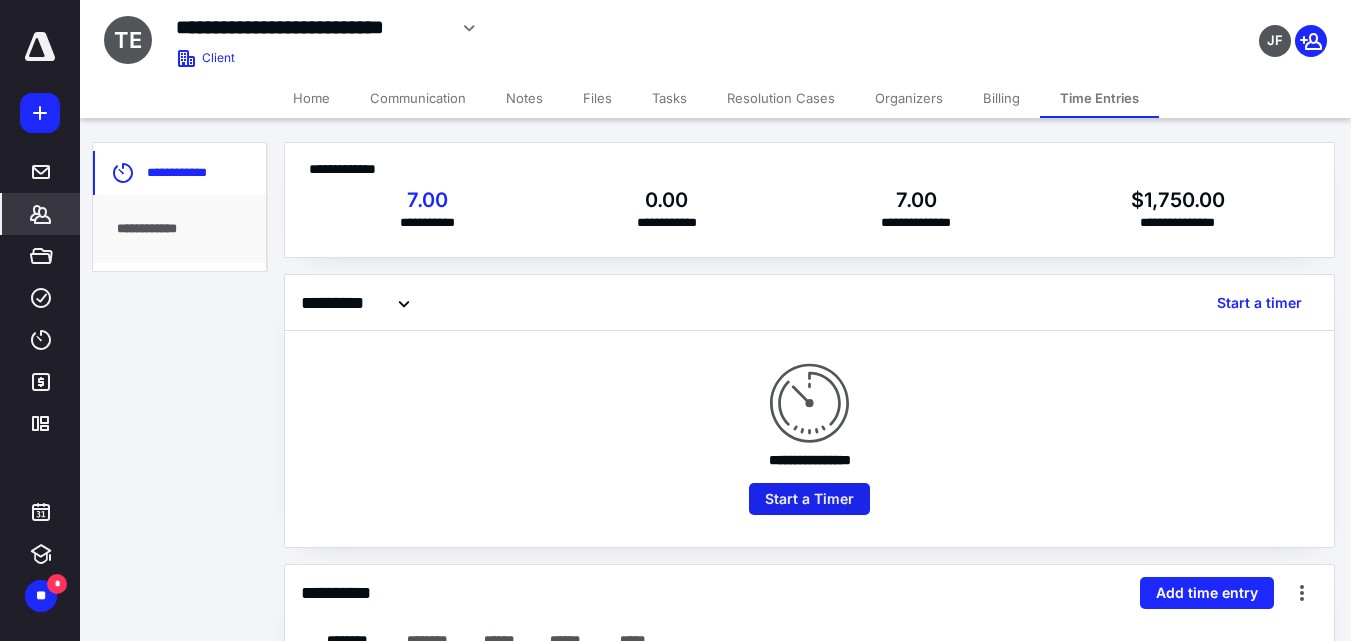 scroll, scrollTop: 400, scrollLeft: 0, axis: vertical 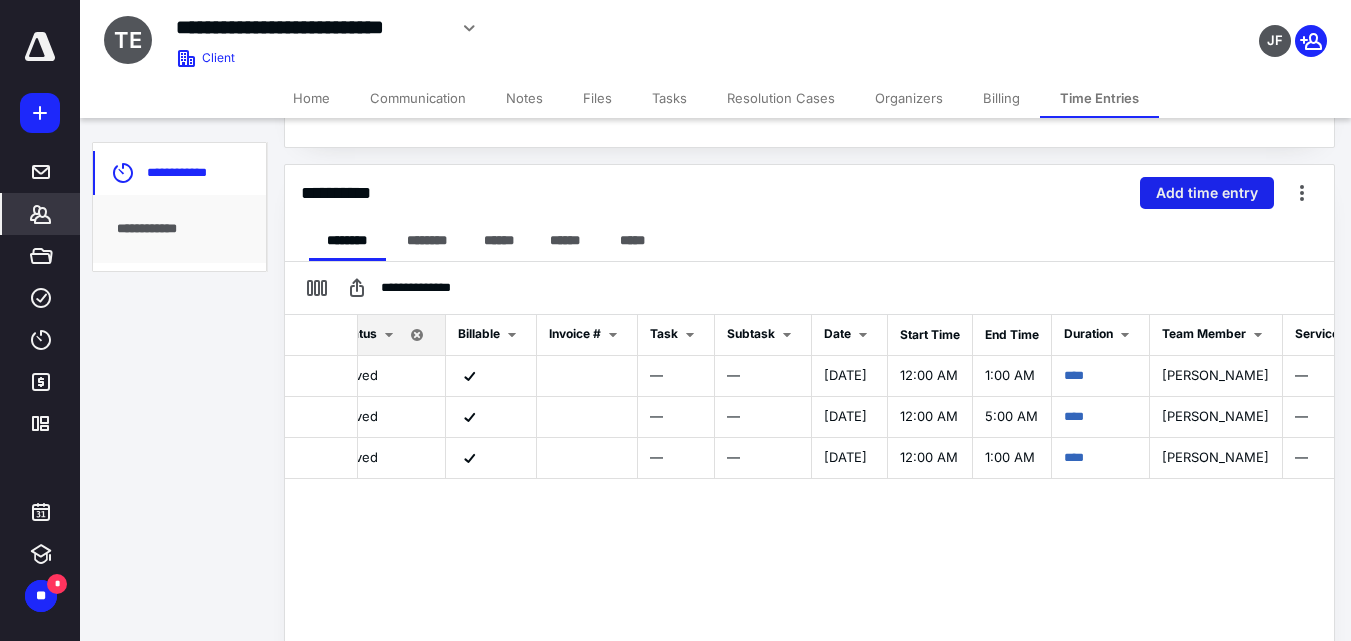 click on "Add time entry" at bounding box center [1207, 193] 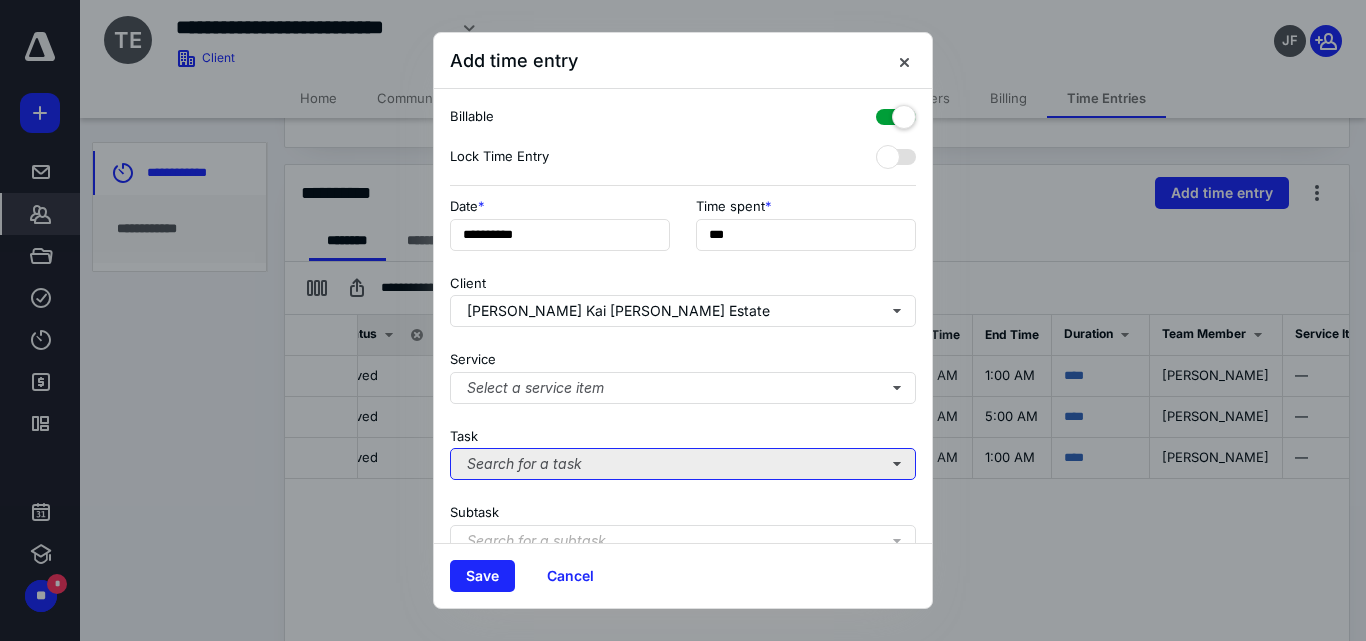 click on "Search for a task" at bounding box center [683, 464] 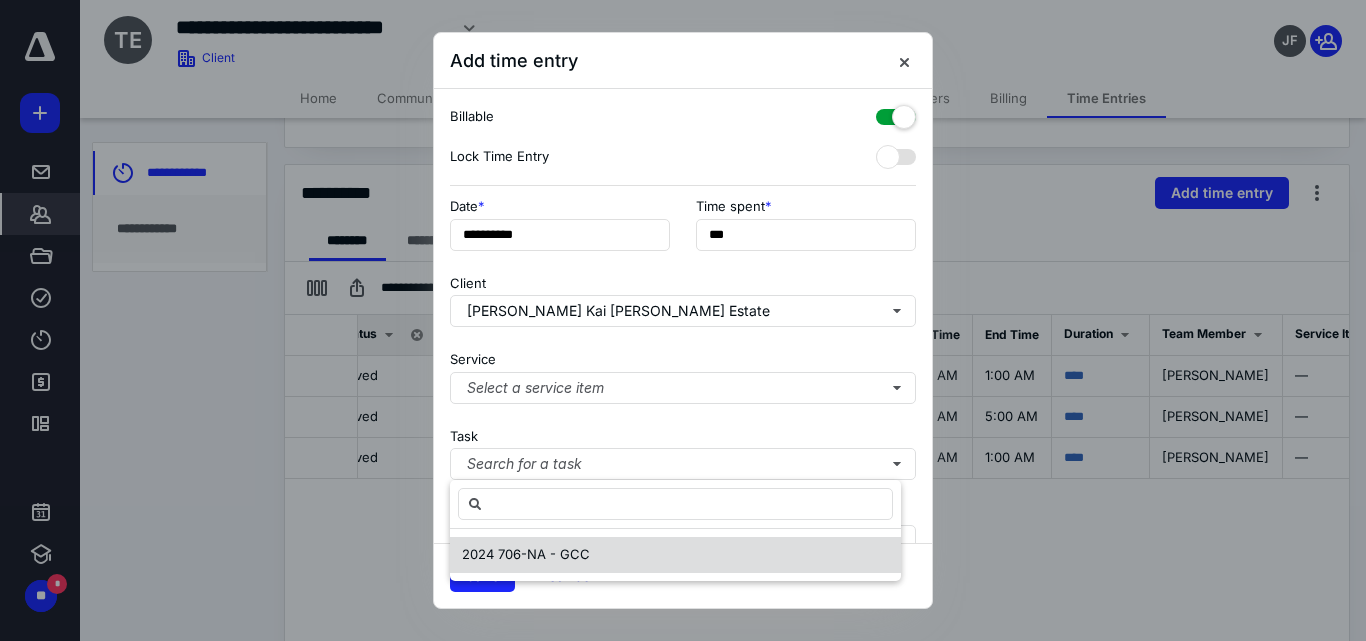 click on "2024  706-NA - GCC" at bounding box center [675, 555] 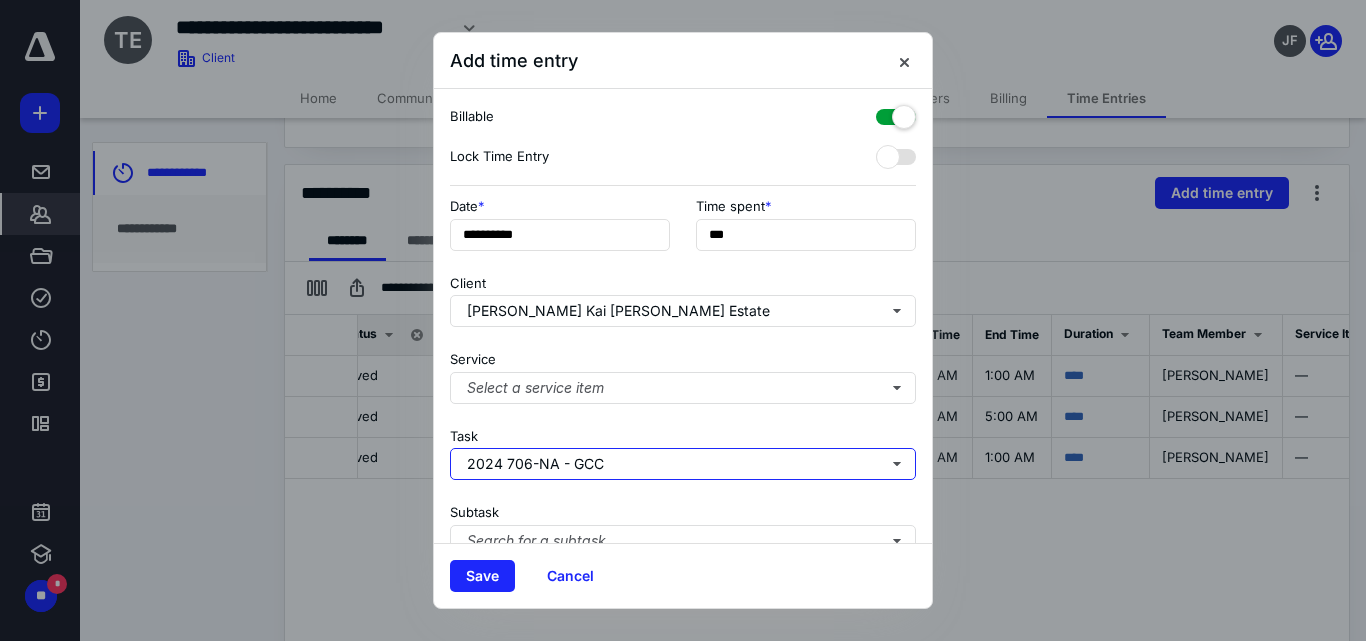 scroll, scrollTop: 261, scrollLeft: 0, axis: vertical 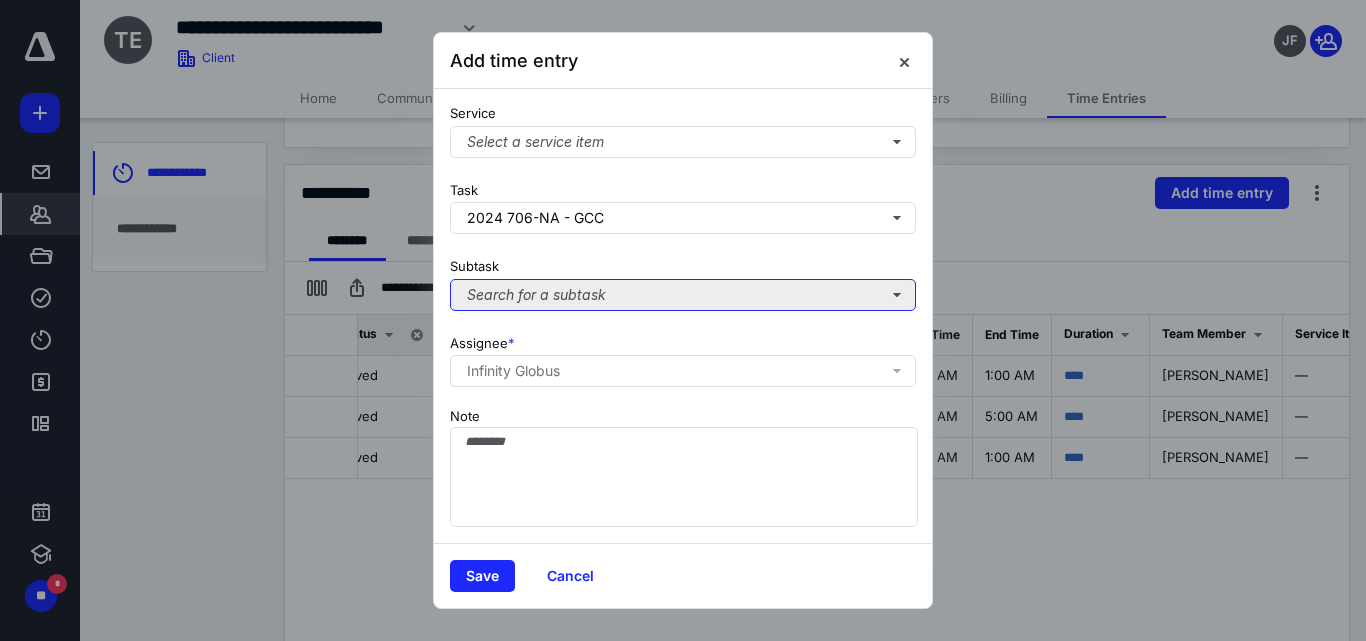 click on "Search for a subtask" at bounding box center [683, 295] 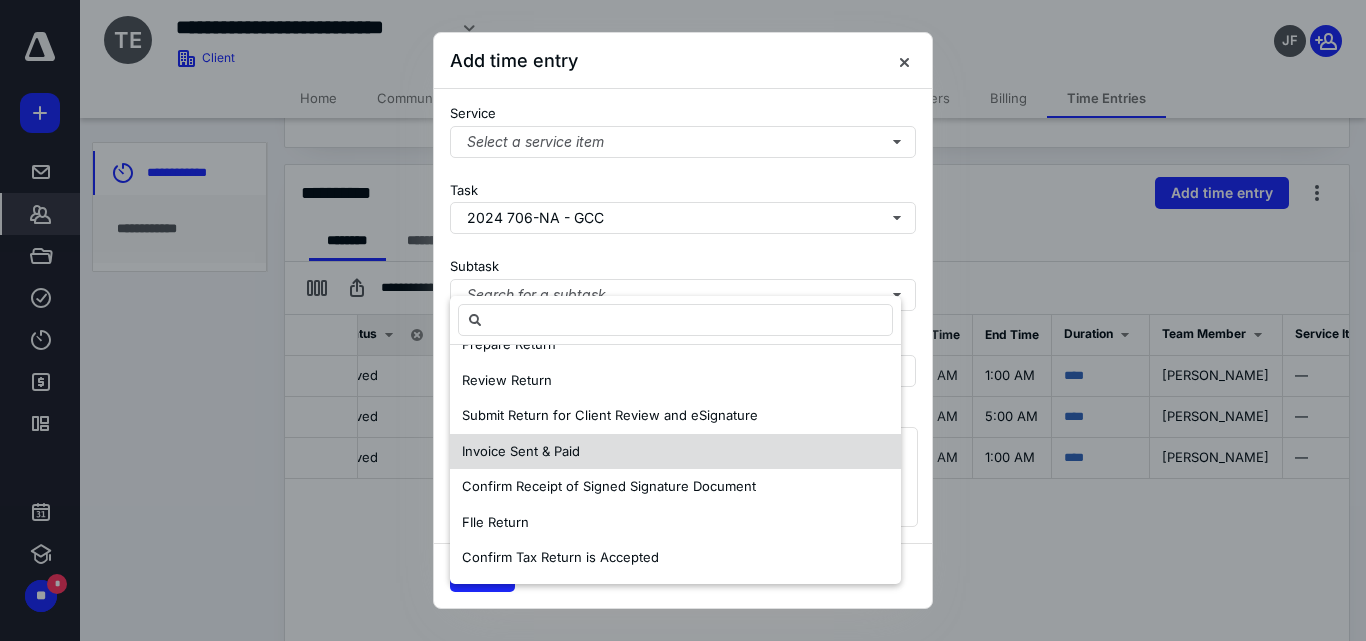 scroll, scrollTop: 0, scrollLeft: 0, axis: both 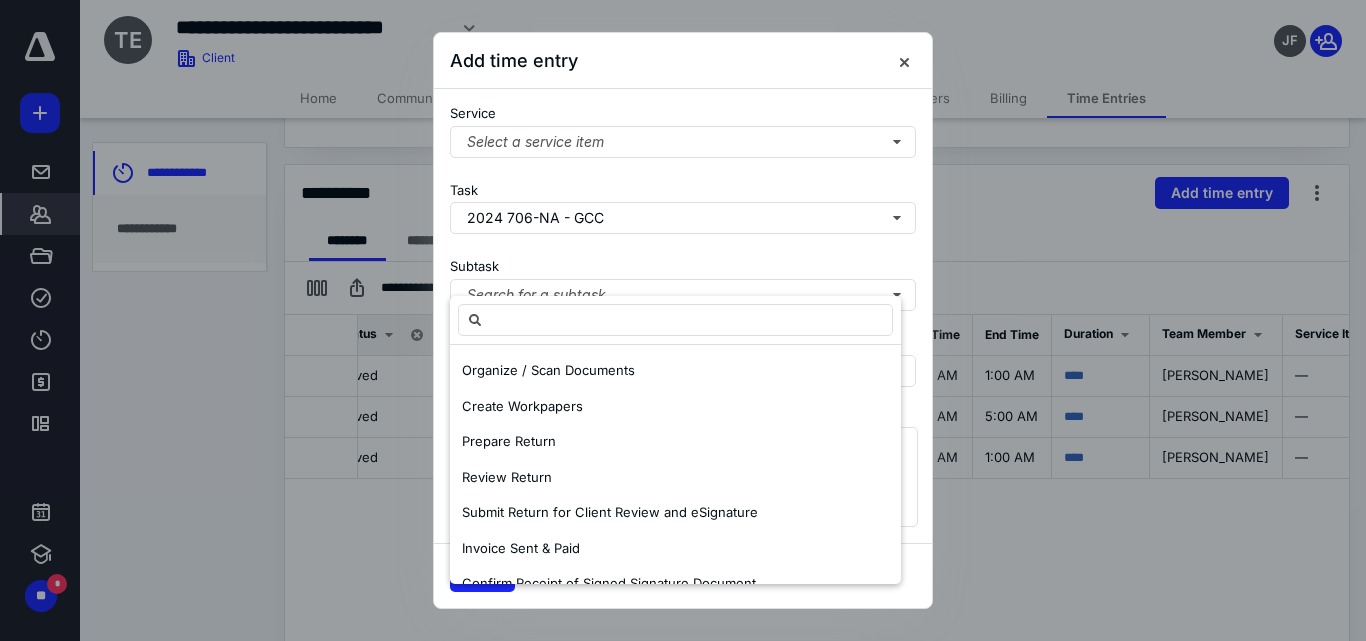 click on "Subtask Search for a subtask" at bounding box center (683, 280) 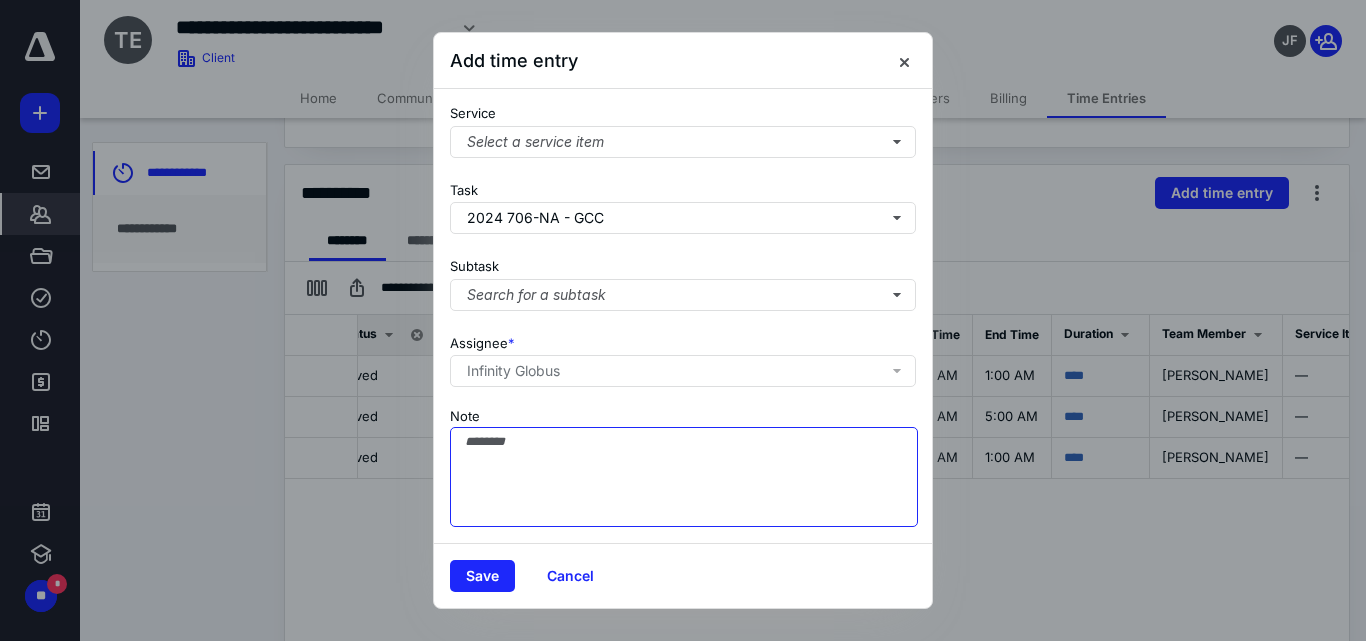 click on "Note" at bounding box center [684, 477] 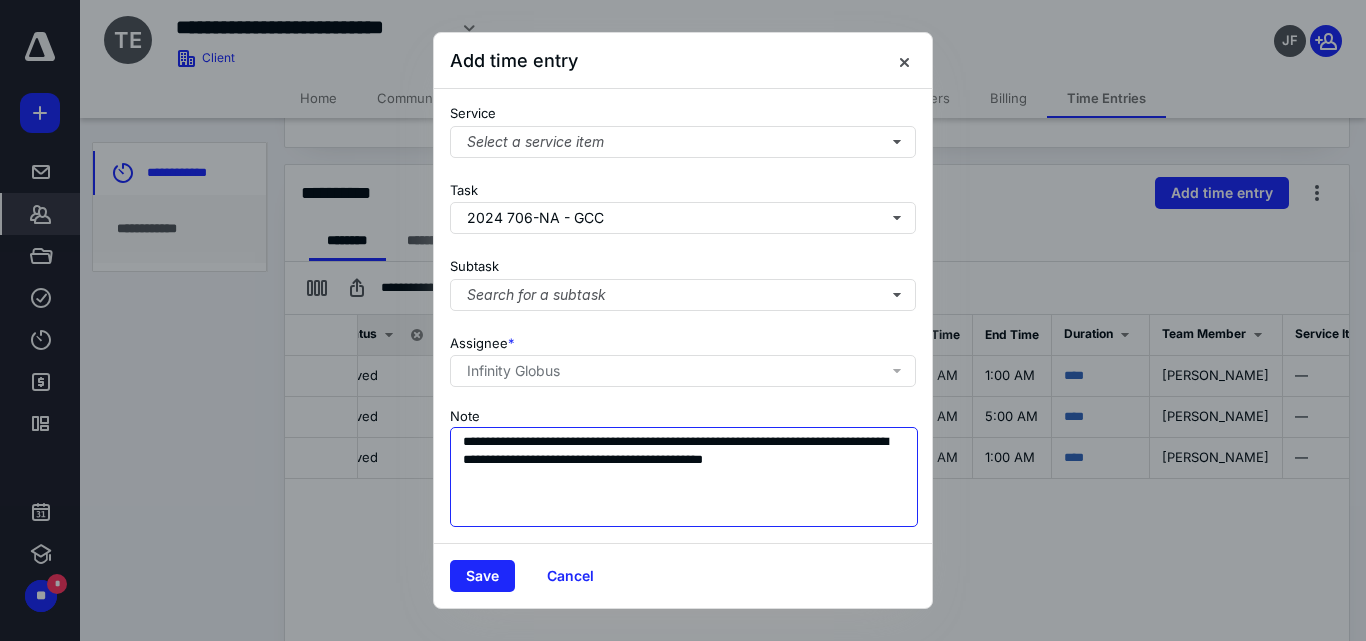 click on "**********" at bounding box center [684, 477] 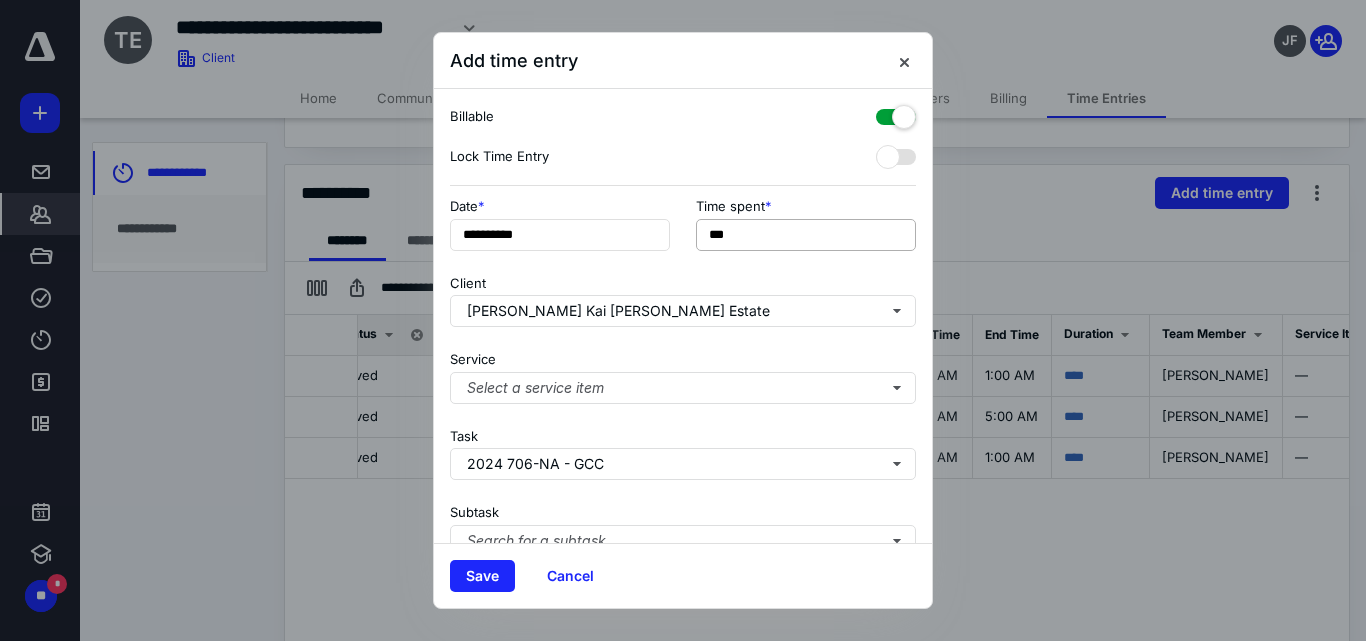 type on "**********" 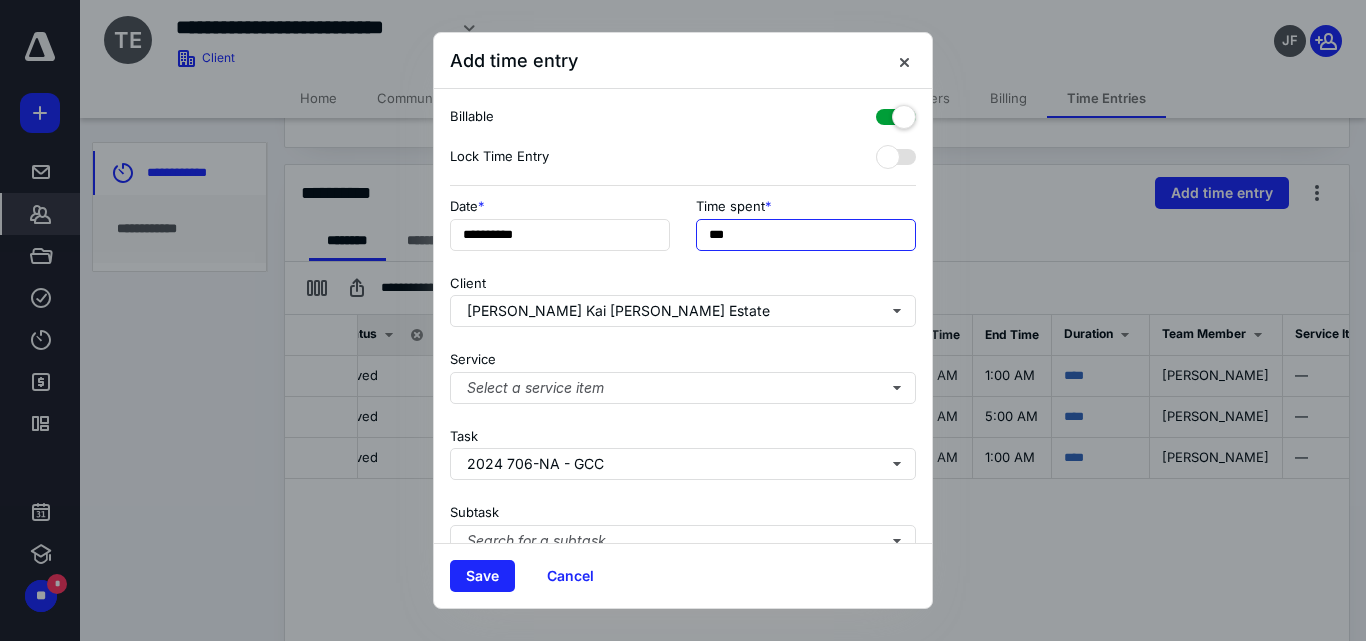click on "***" at bounding box center (806, 235) 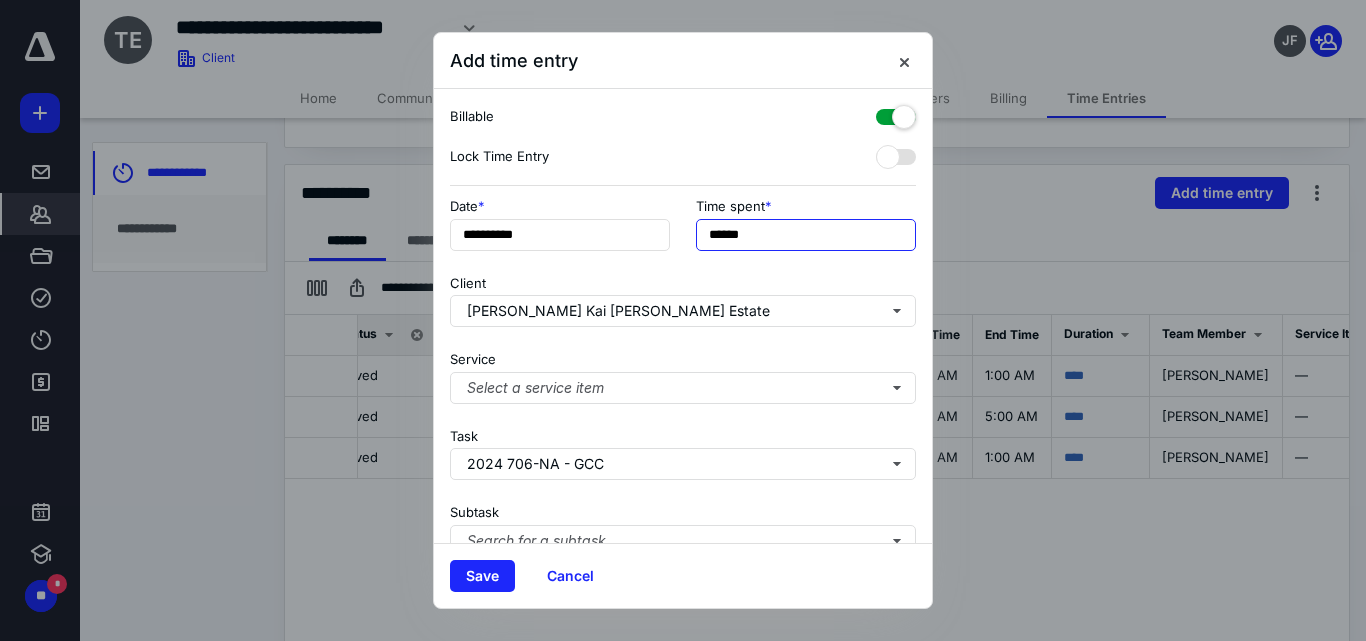 scroll, scrollTop: 261, scrollLeft: 0, axis: vertical 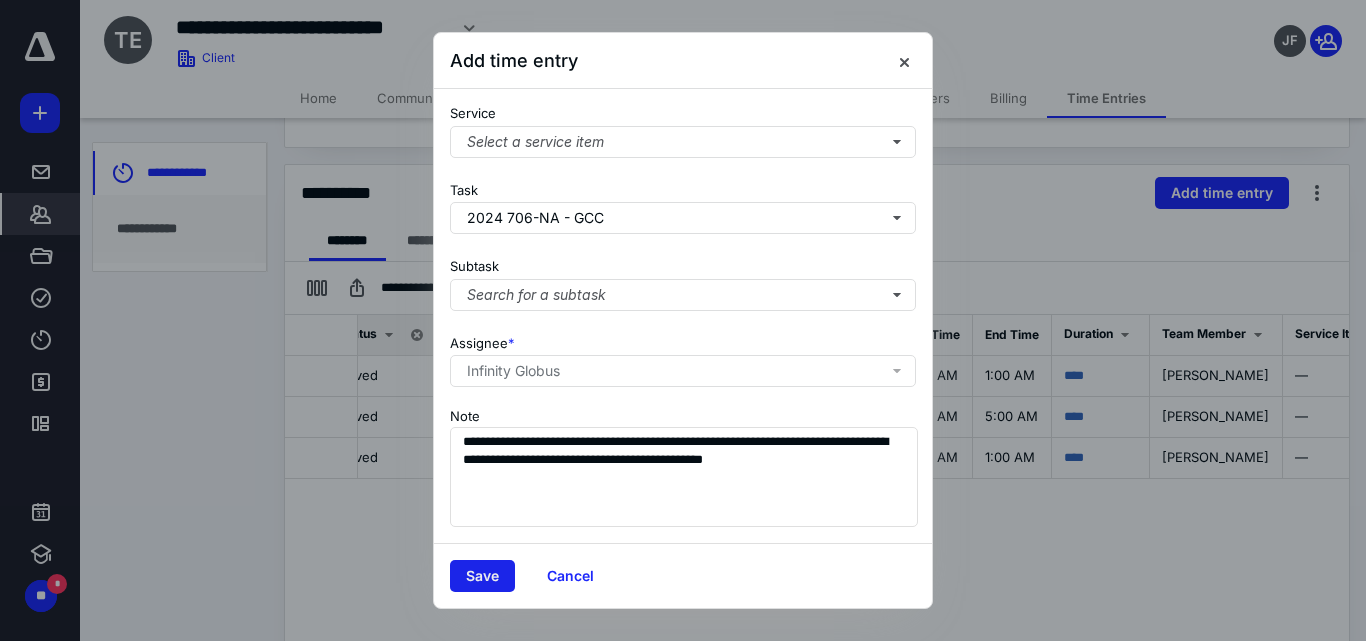 type on "******" 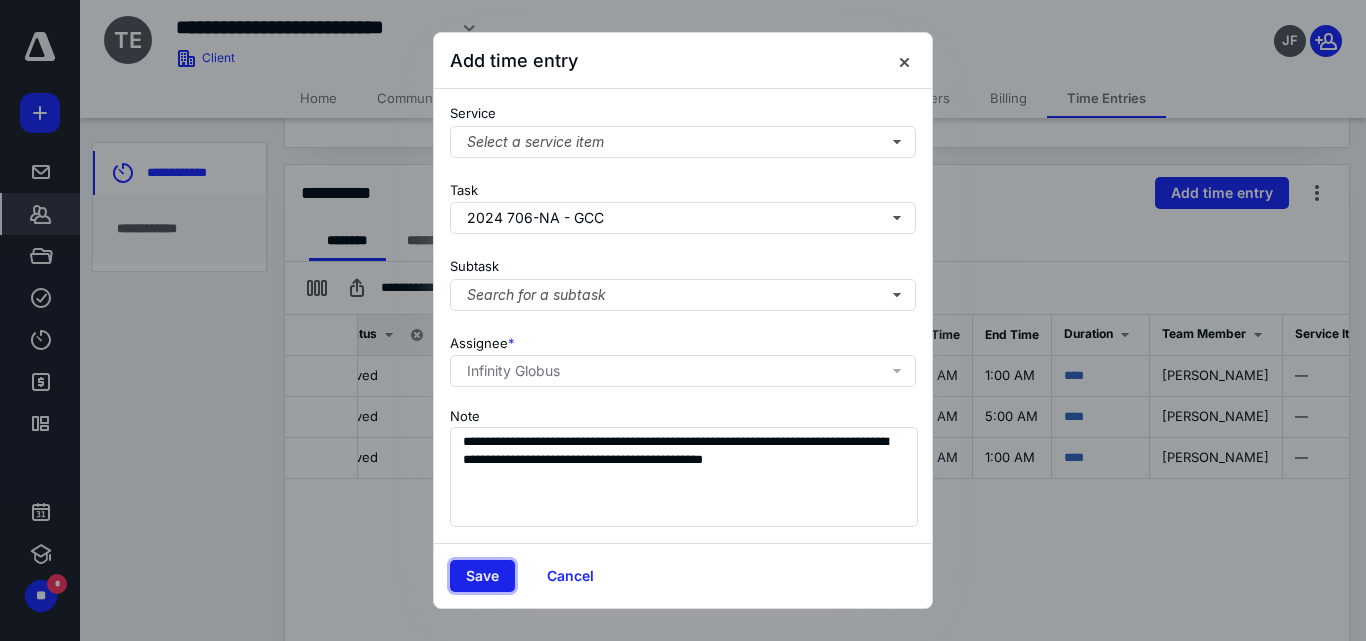 click on "Save" at bounding box center [482, 576] 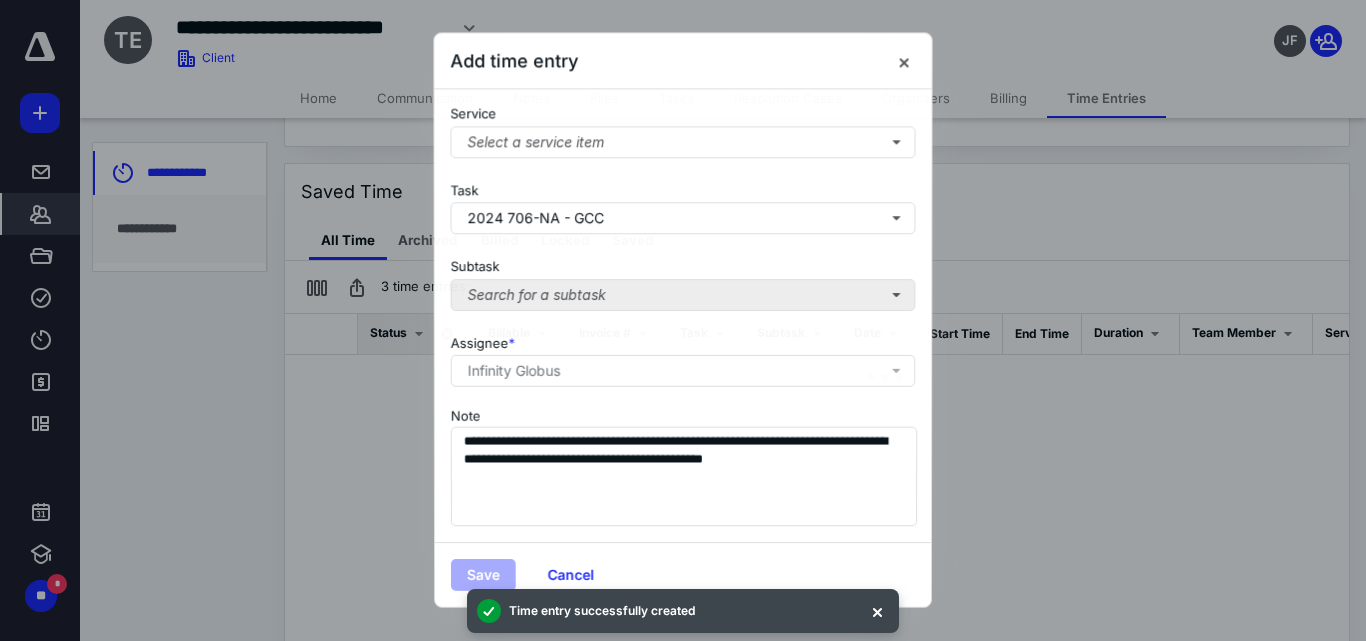 checkbox on "false" 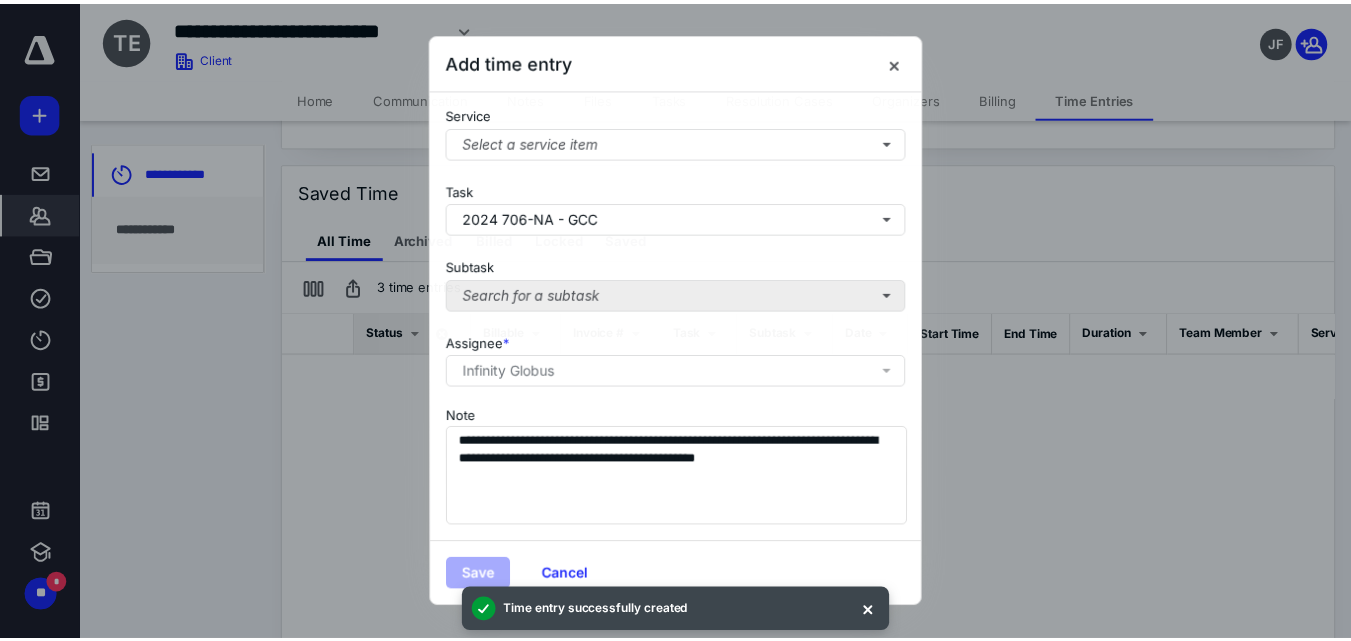scroll, scrollTop: 0, scrollLeft: 30, axis: horizontal 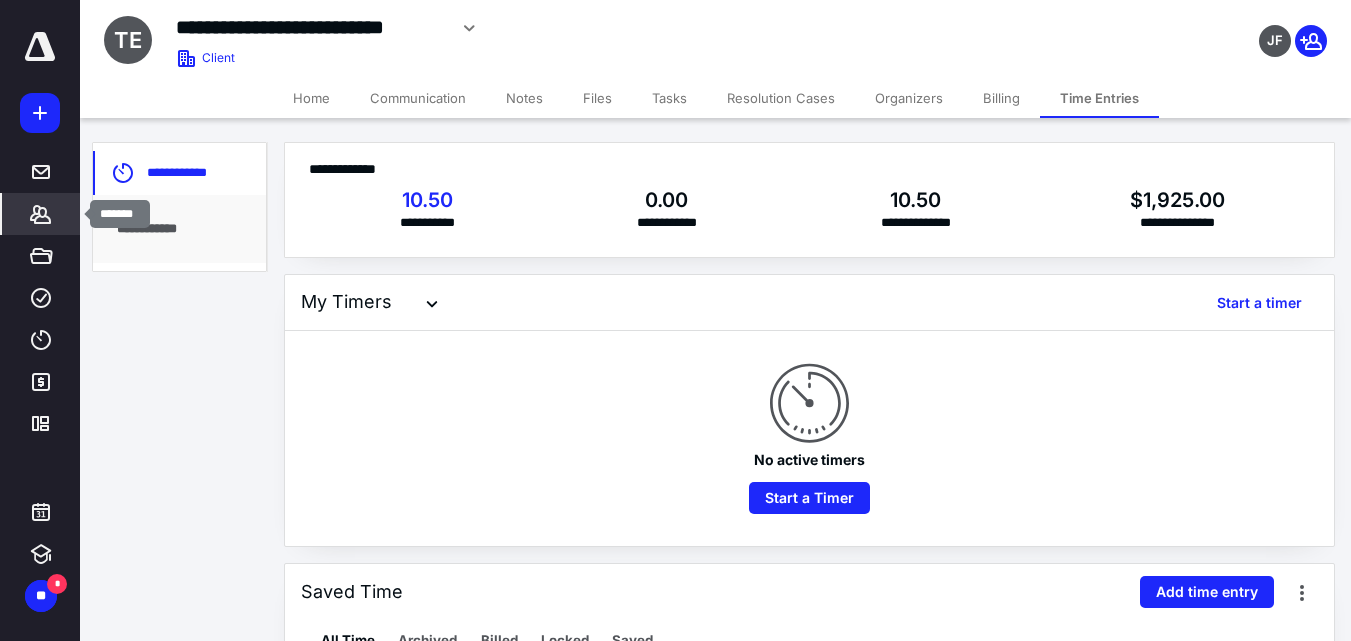 click on "*******" at bounding box center [41, 214] 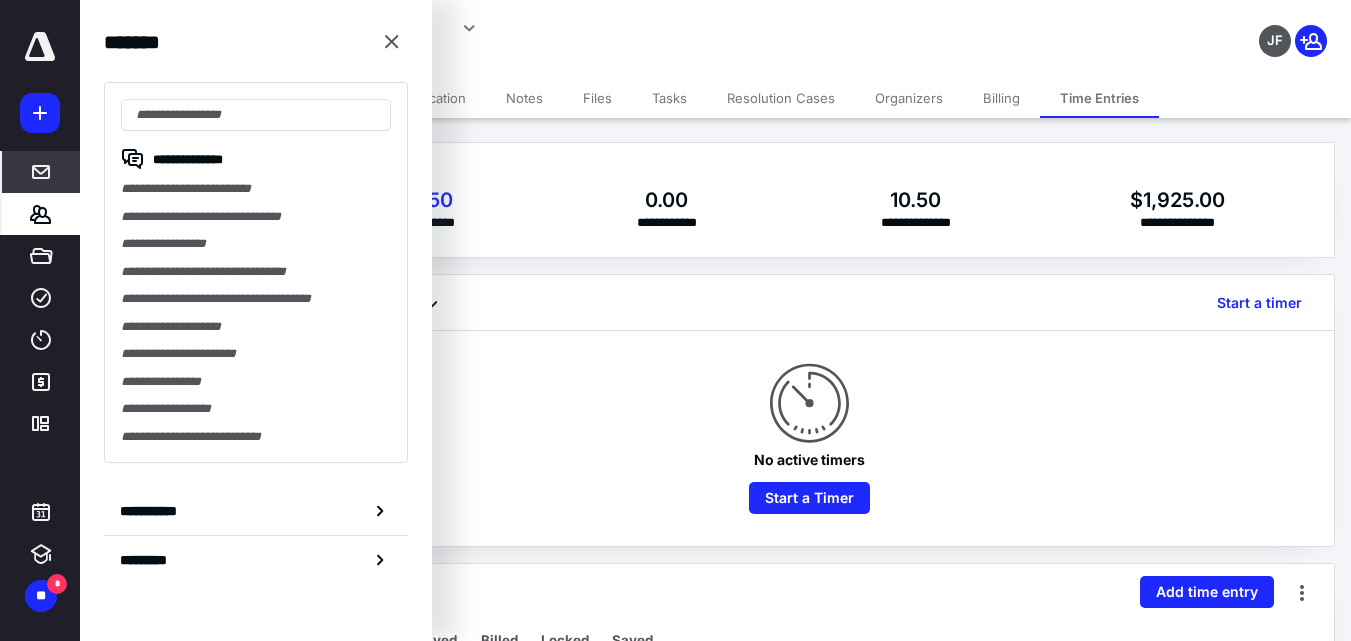 click 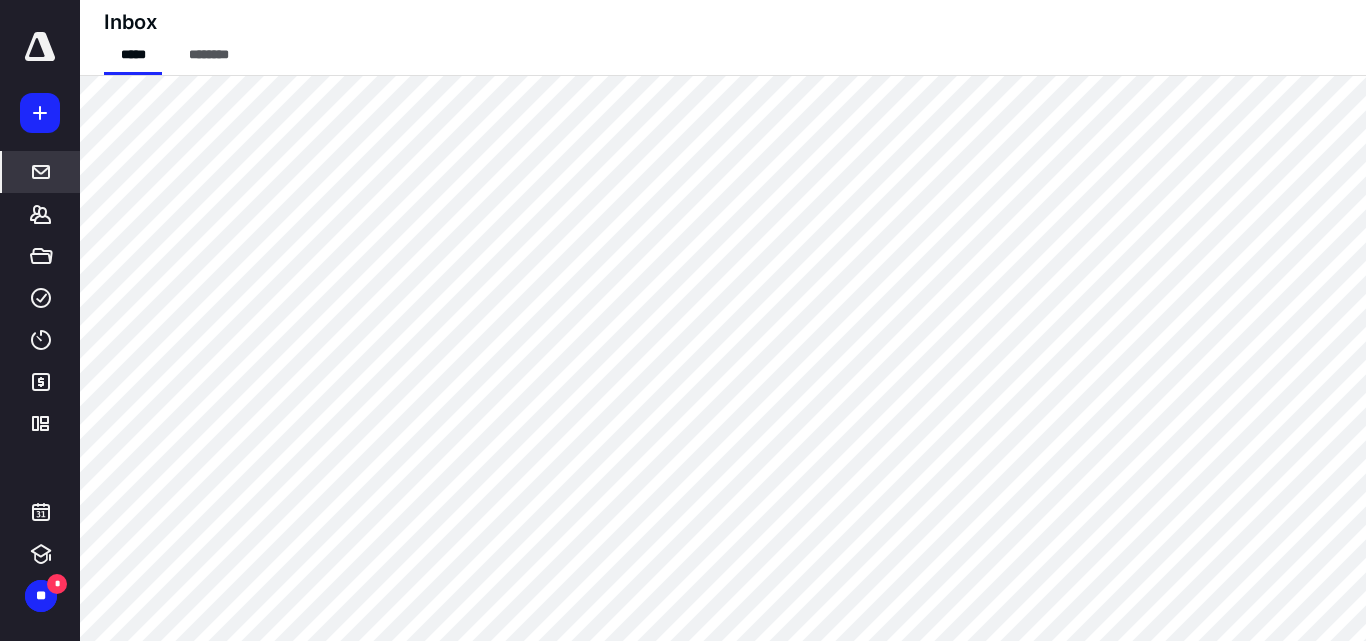 click 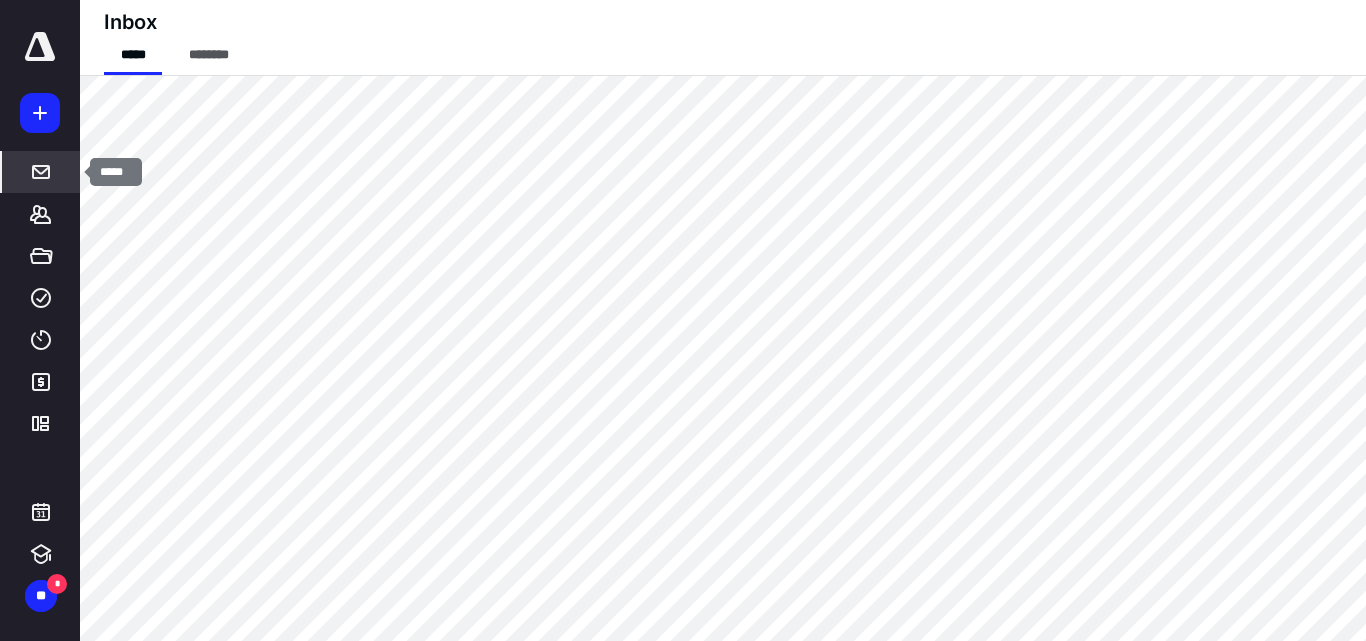 click 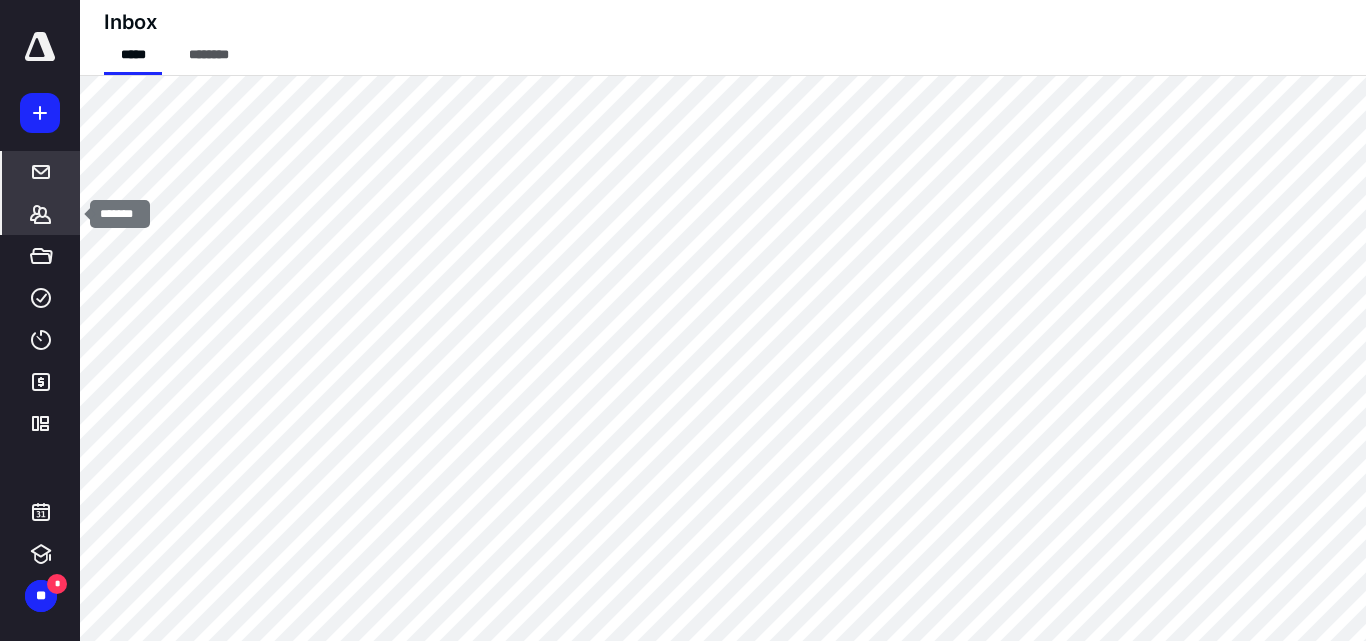 click 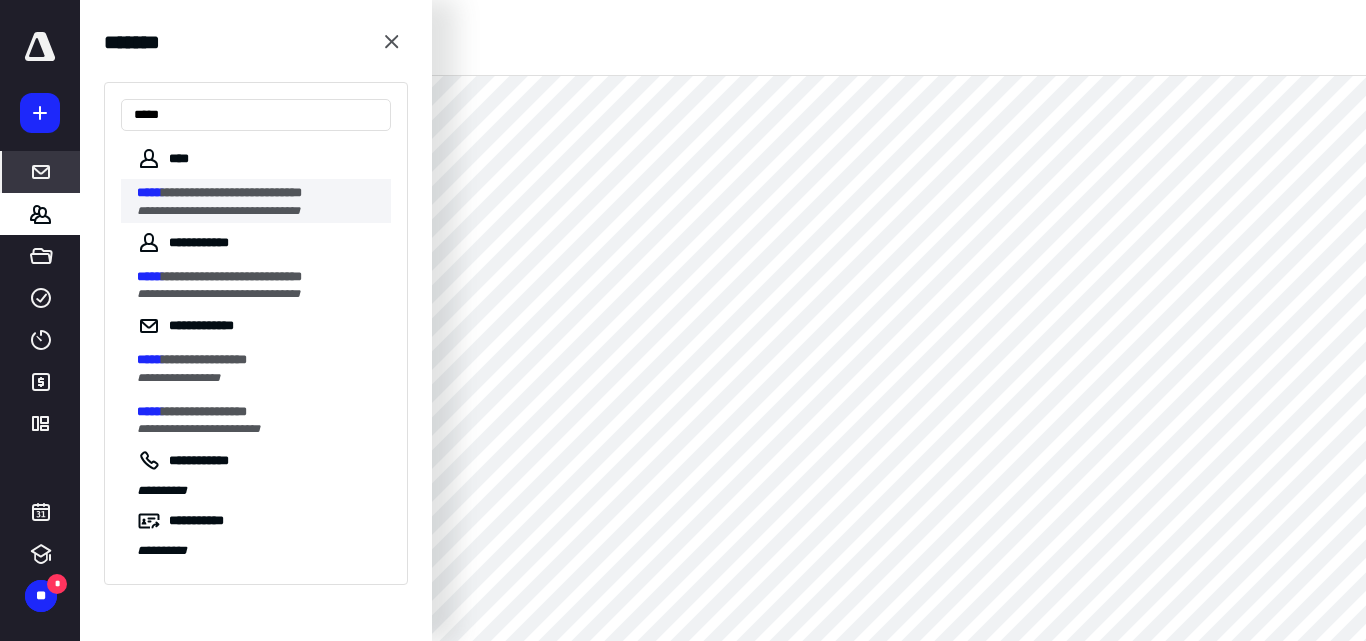 type on "*****" 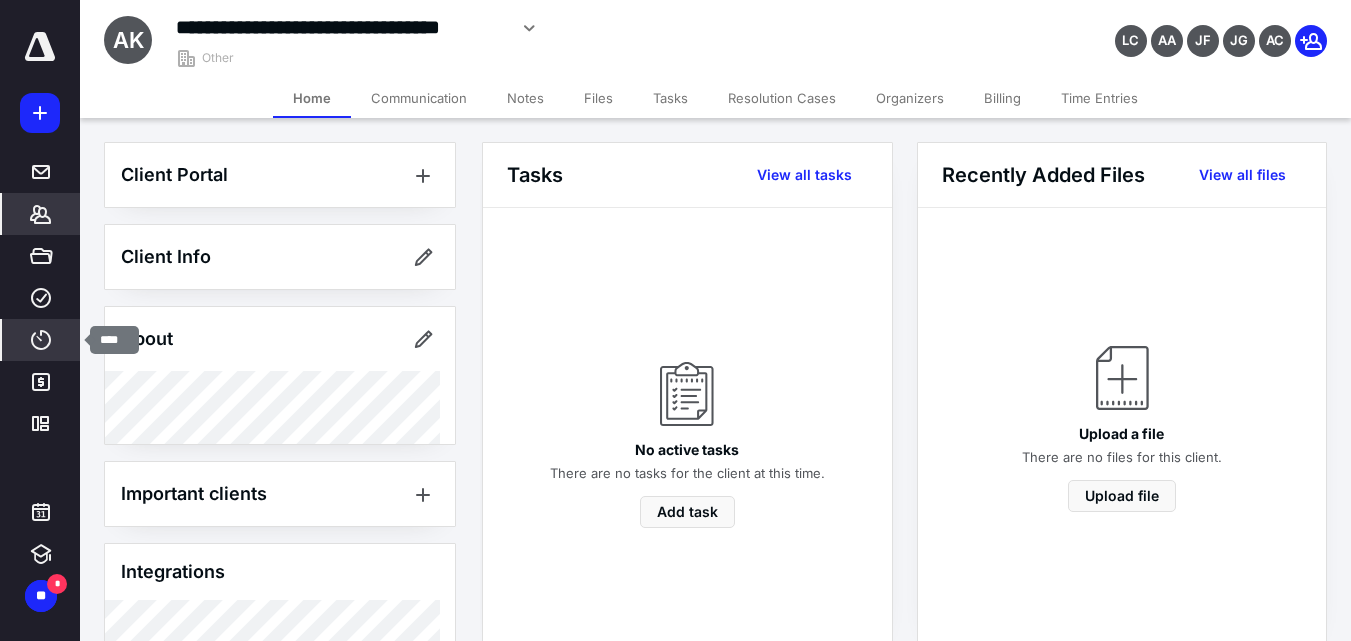 click on "****" at bounding box center [41, 340] 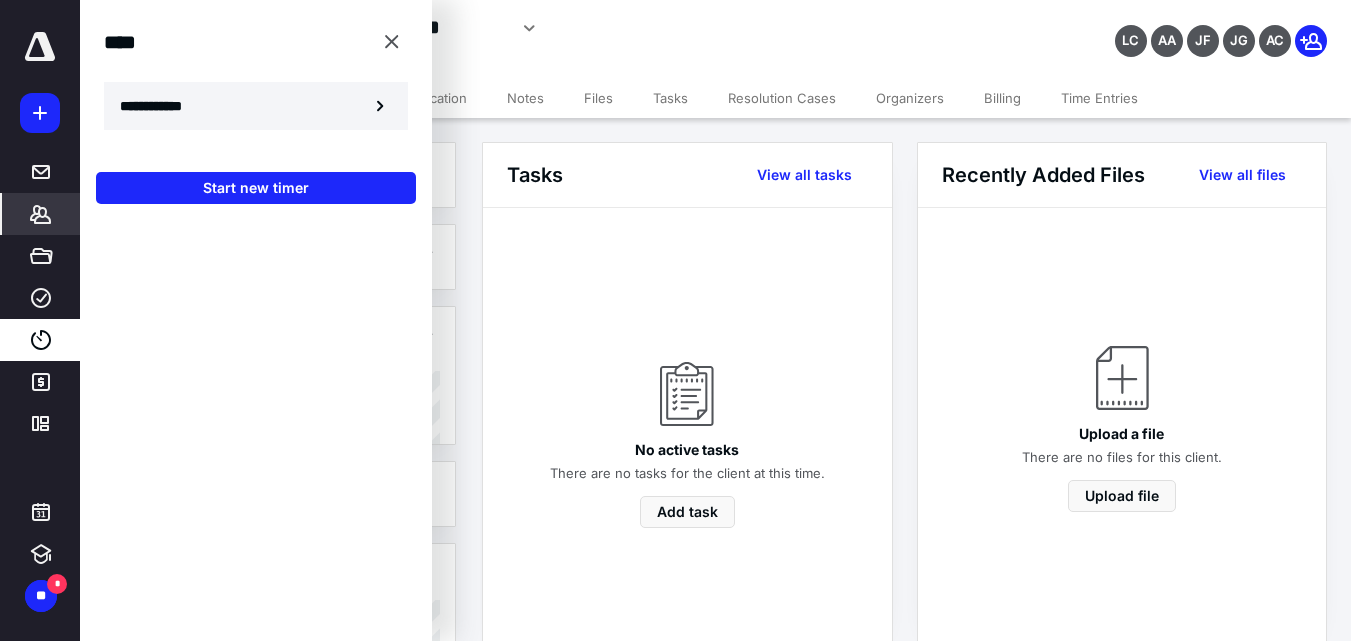 click 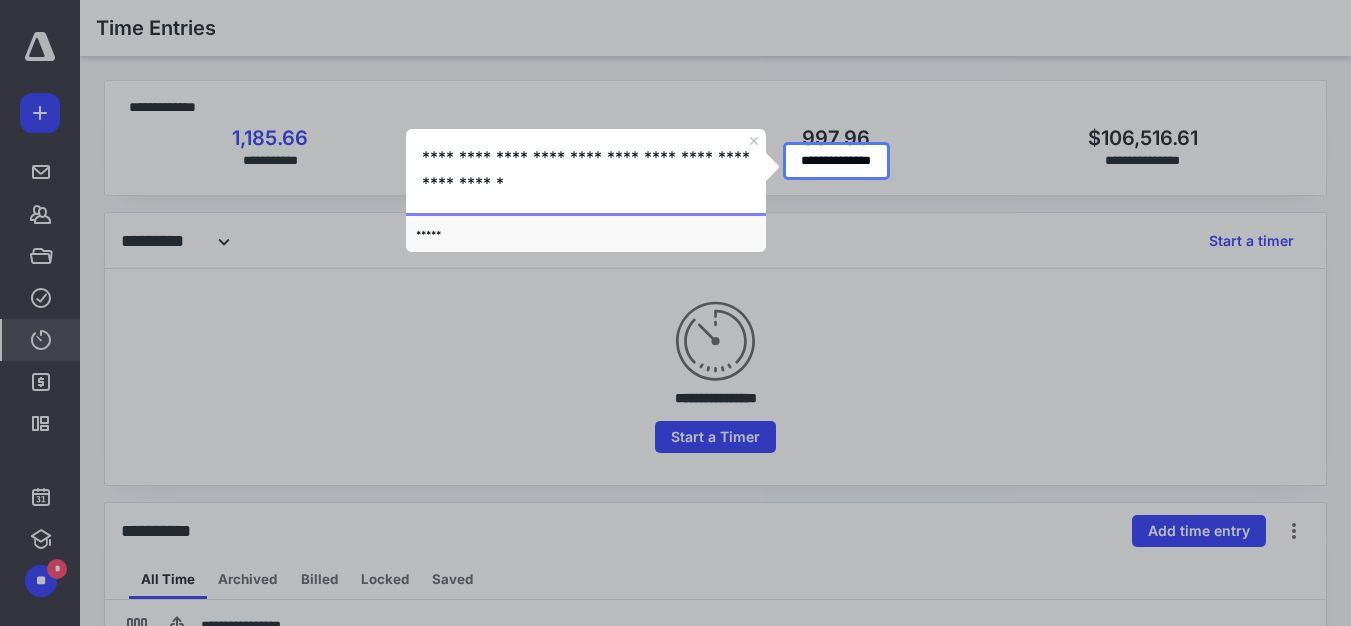 click on "**********" at bounding box center (586, 170) 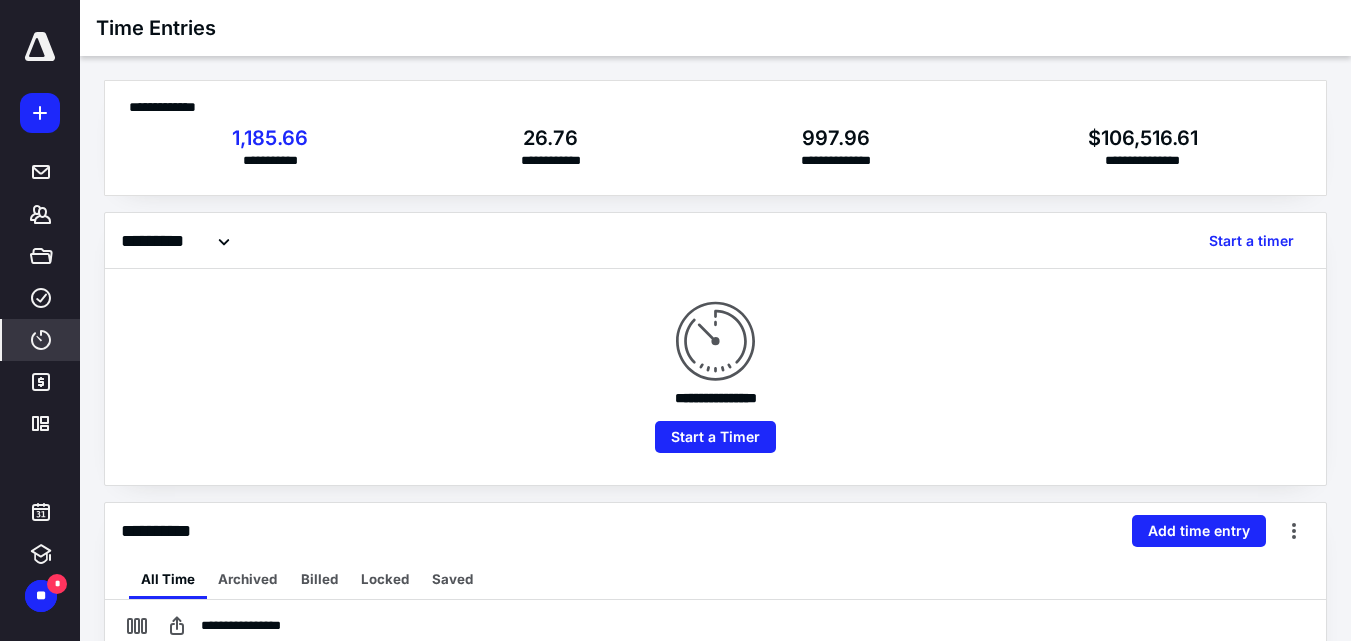 scroll, scrollTop: 300, scrollLeft: 0, axis: vertical 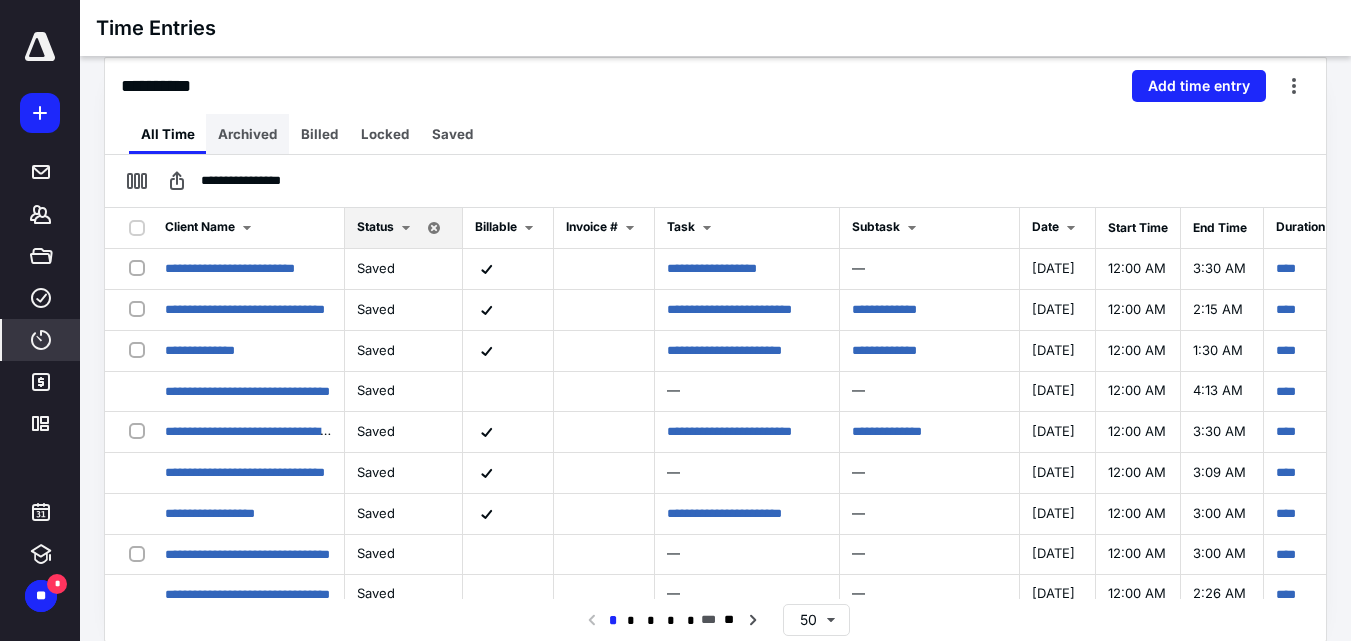 click on "Archived" at bounding box center [247, 134] 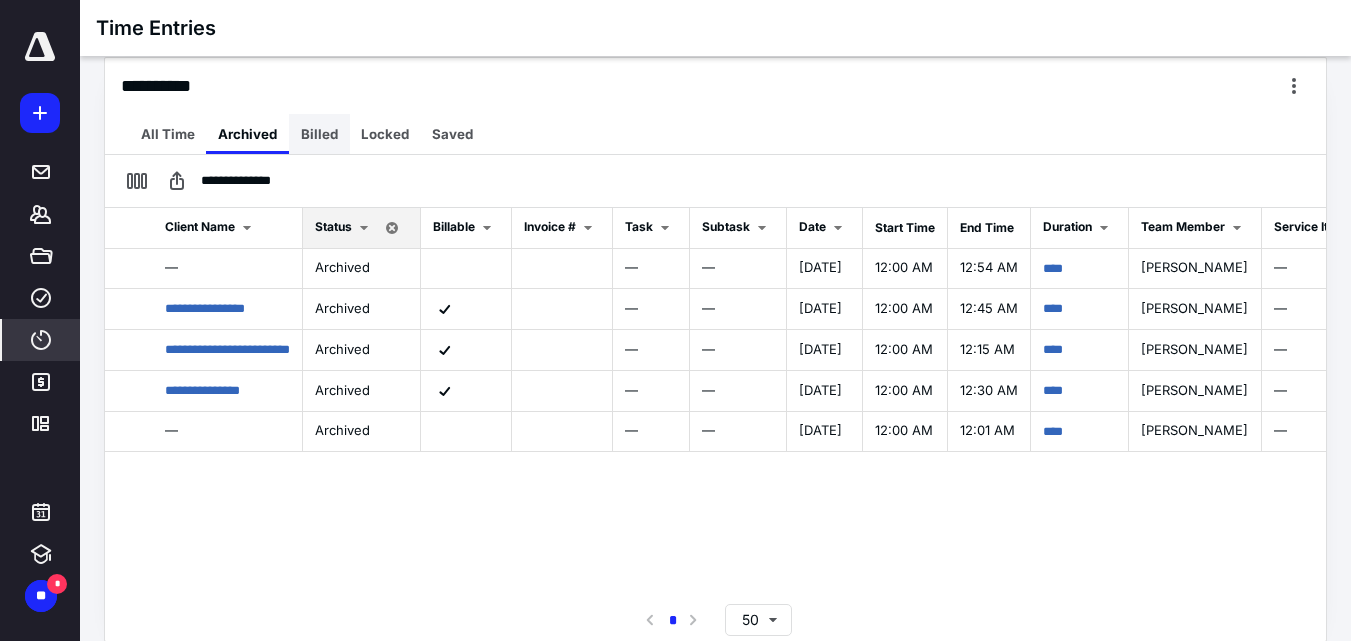 click on "Billed" at bounding box center [319, 134] 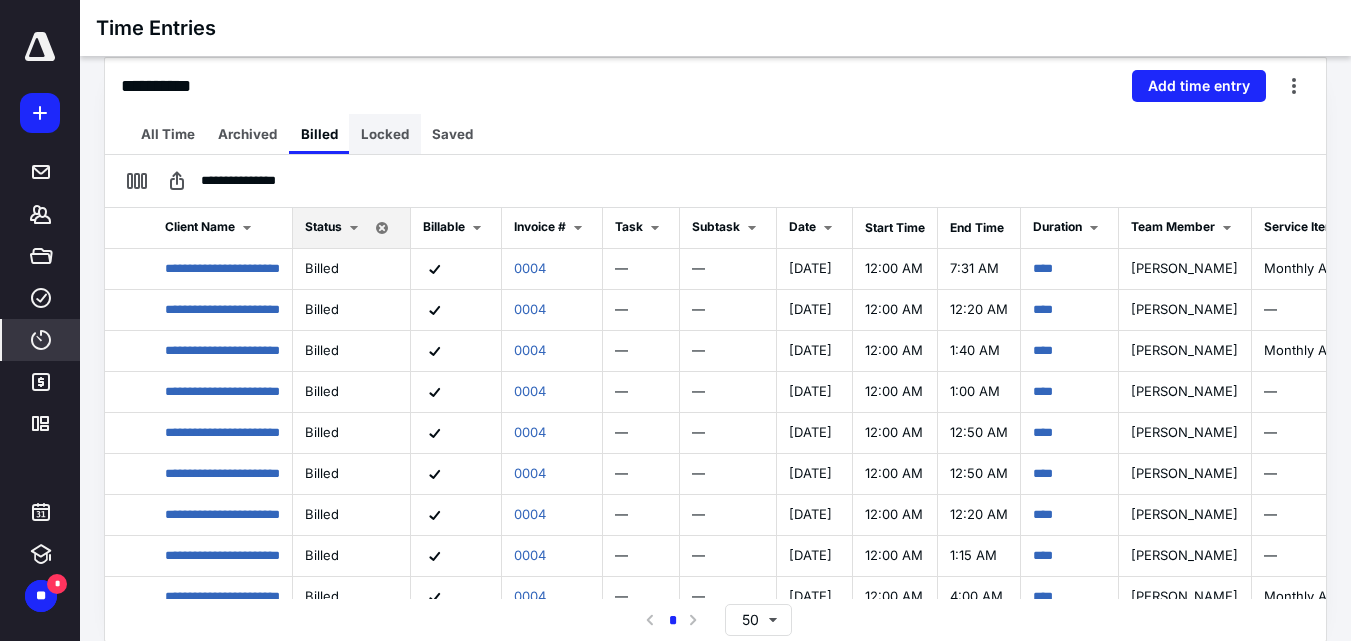 click on "Locked" at bounding box center (385, 134) 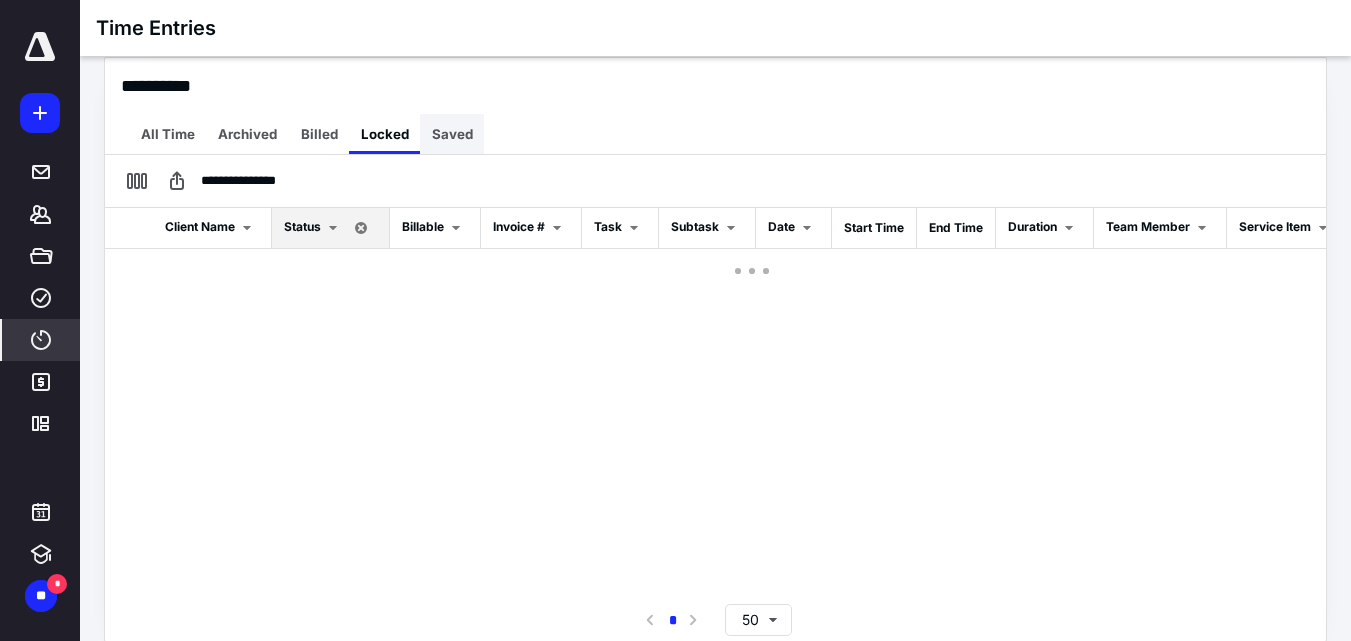 checkbox on "false" 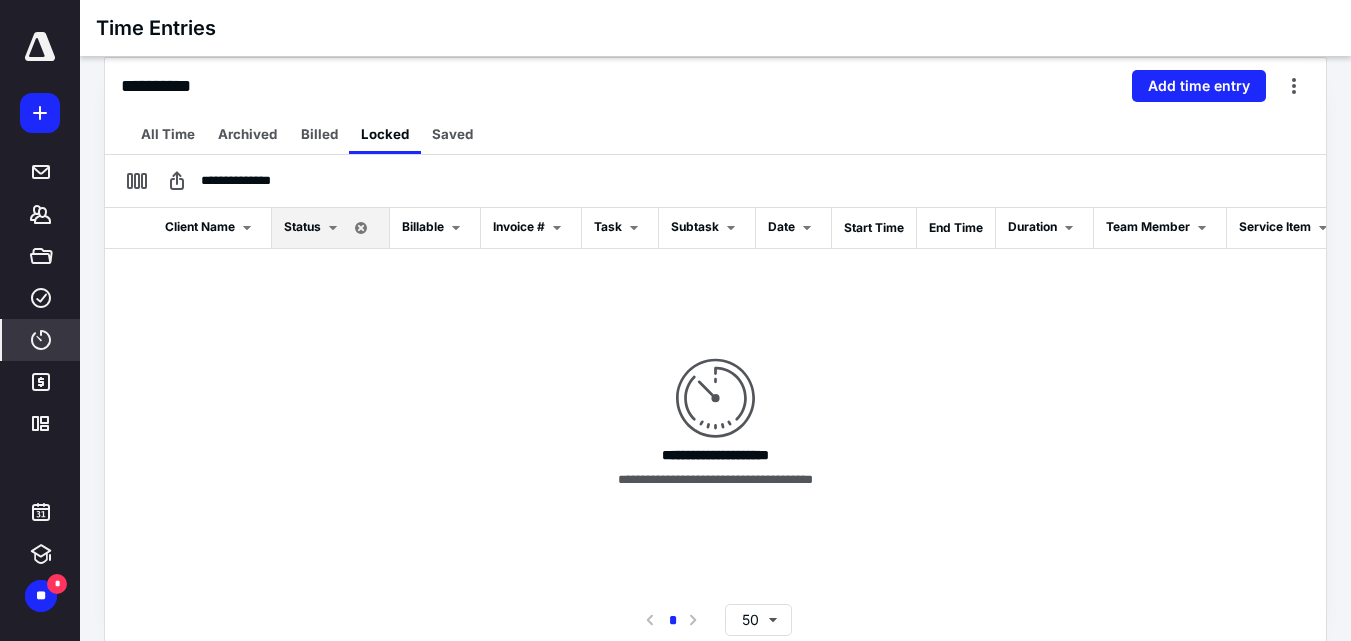 click on "Saved" at bounding box center (452, 134) 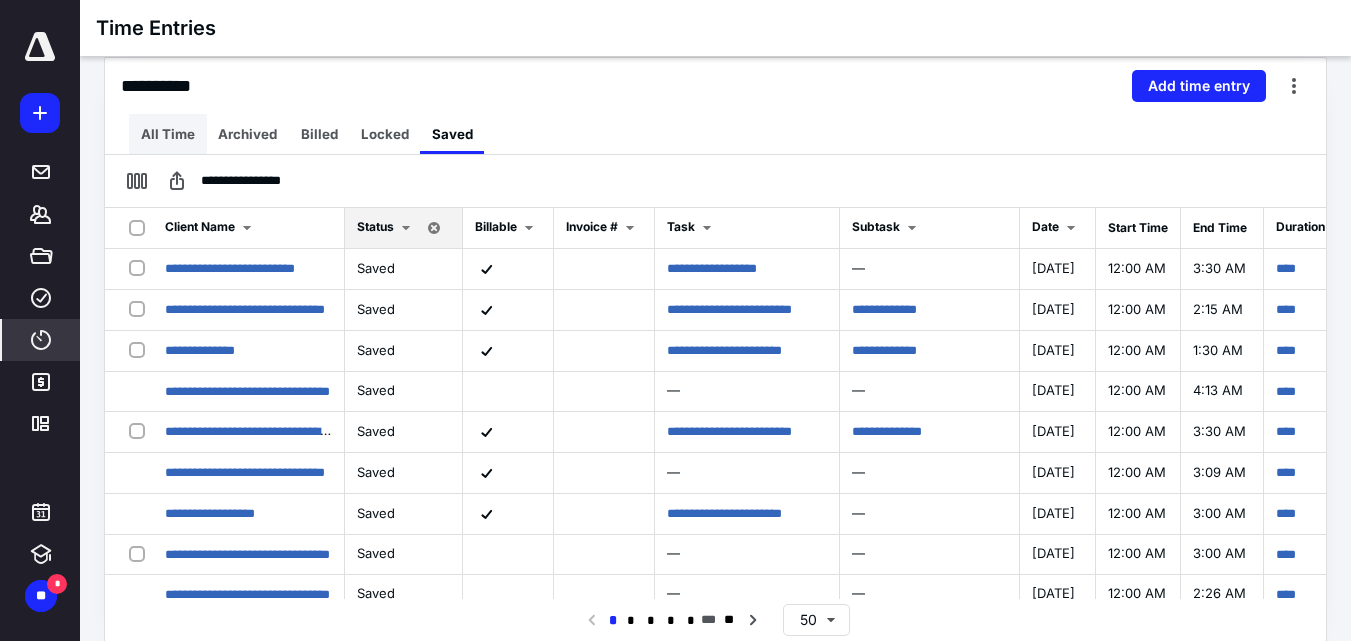 click on "All Time" at bounding box center (168, 134) 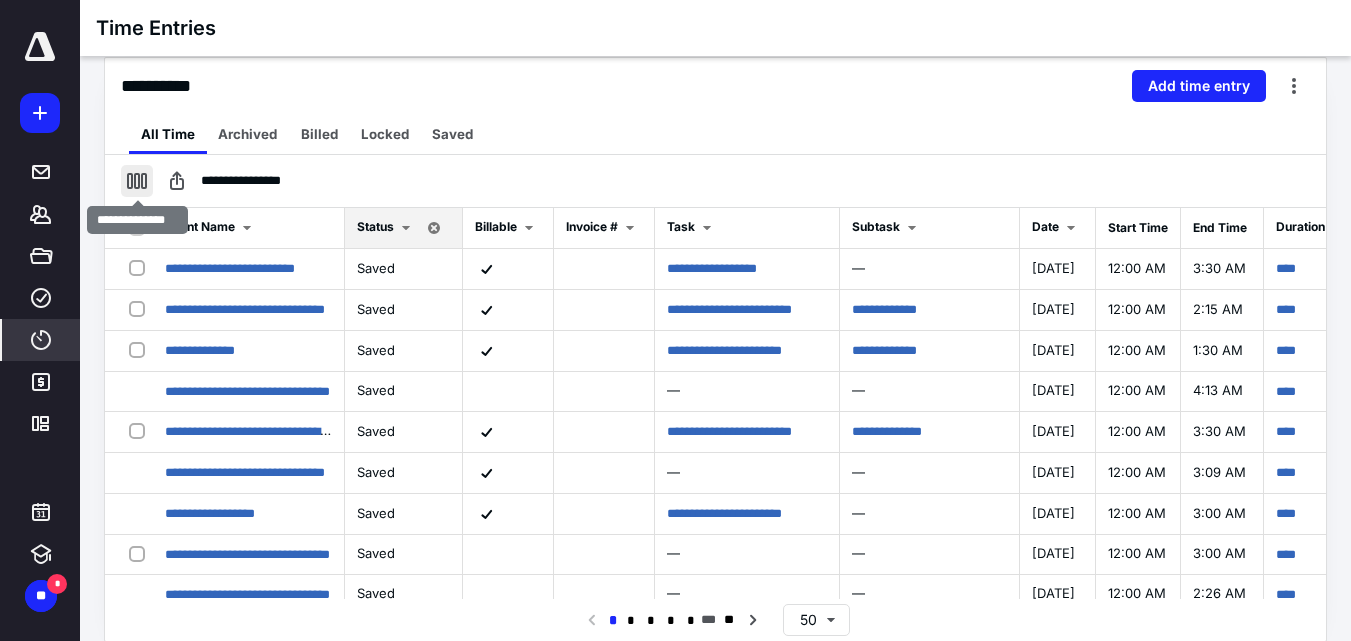 click at bounding box center [137, 181] 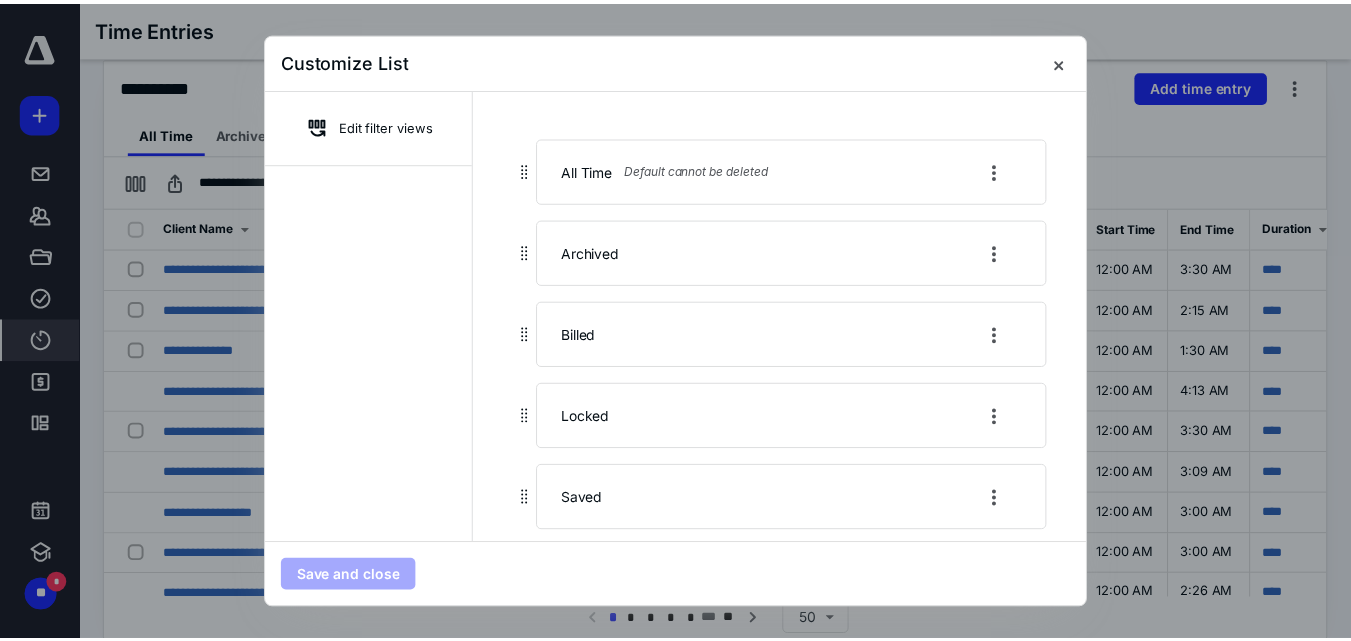 scroll, scrollTop: 36, scrollLeft: 0, axis: vertical 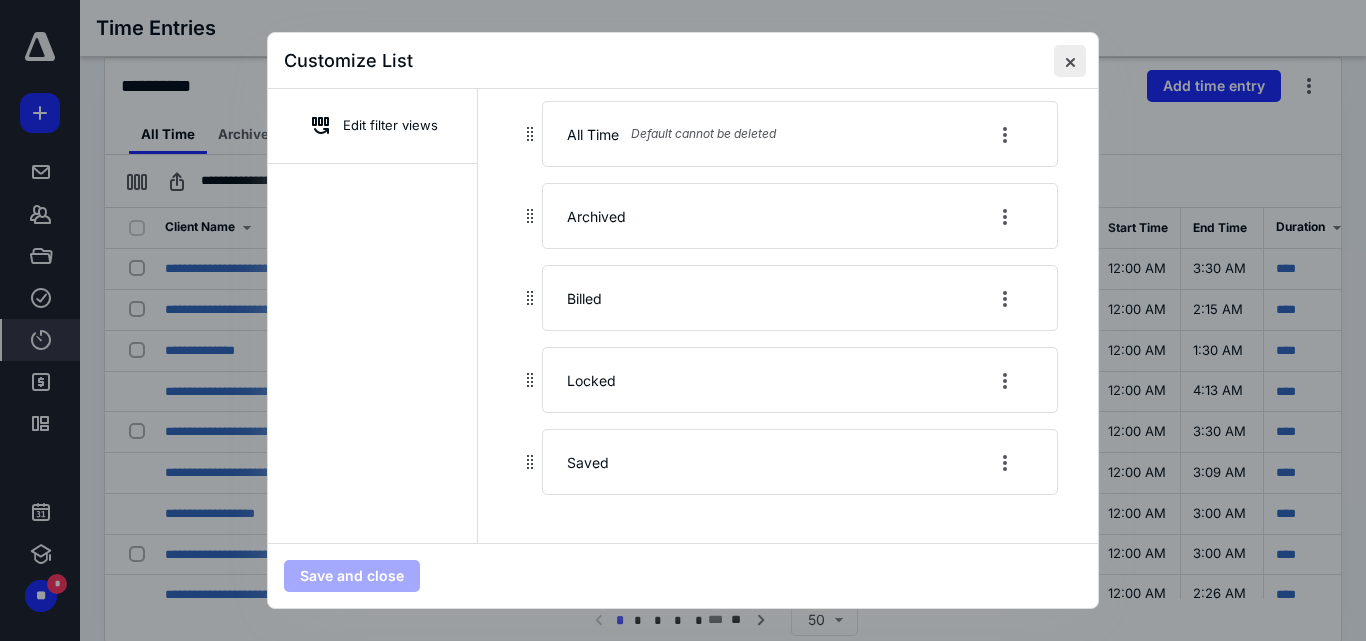 click at bounding box center (1070, 61) 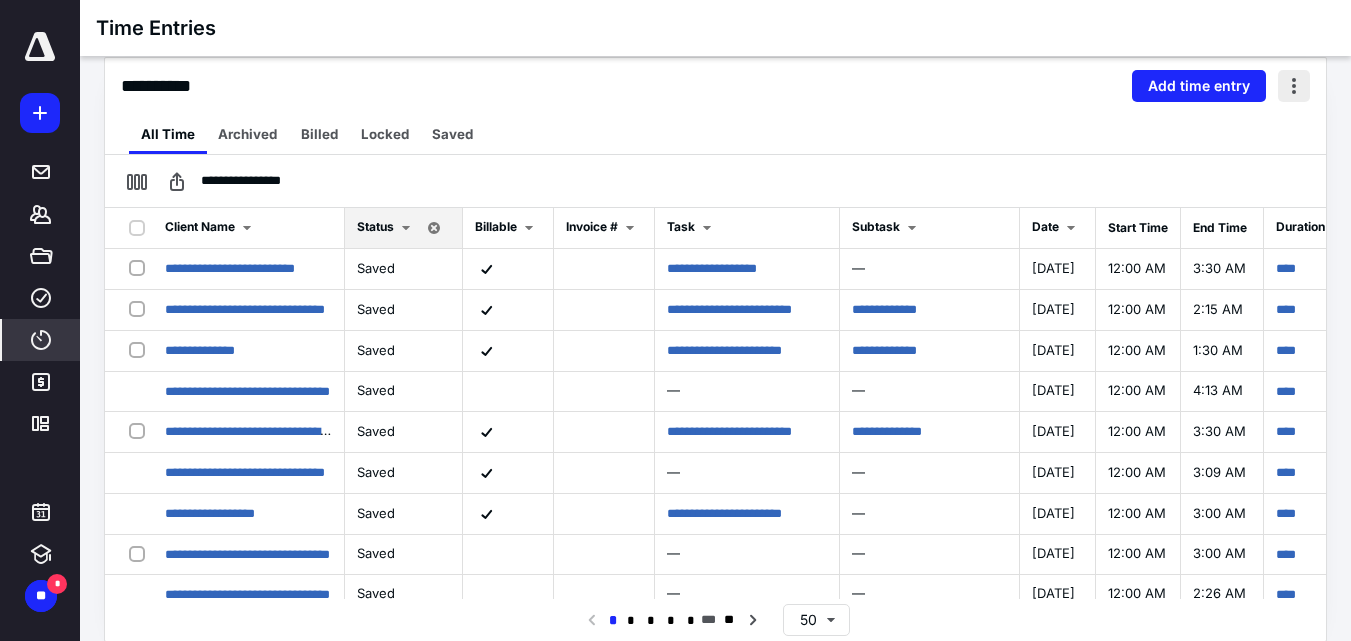 click at bounding box center [1294, 86] 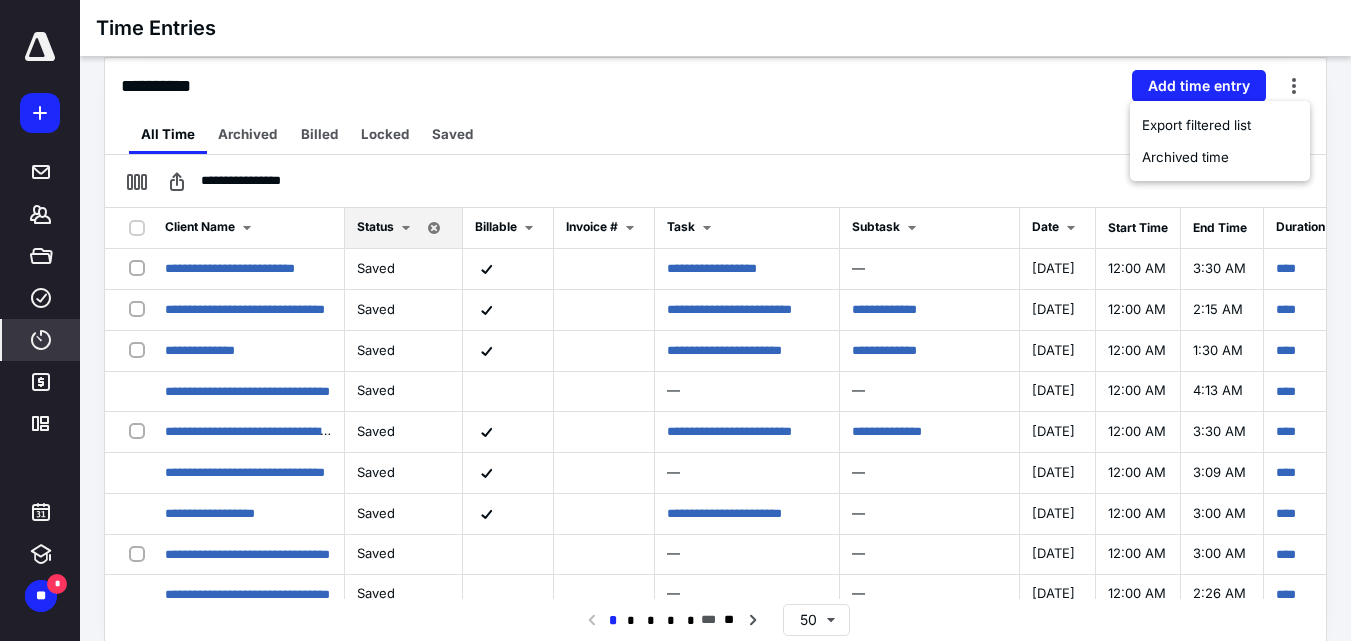 click on "All Time Archived Billed Locked Saved" at bounding box center [715, 134] 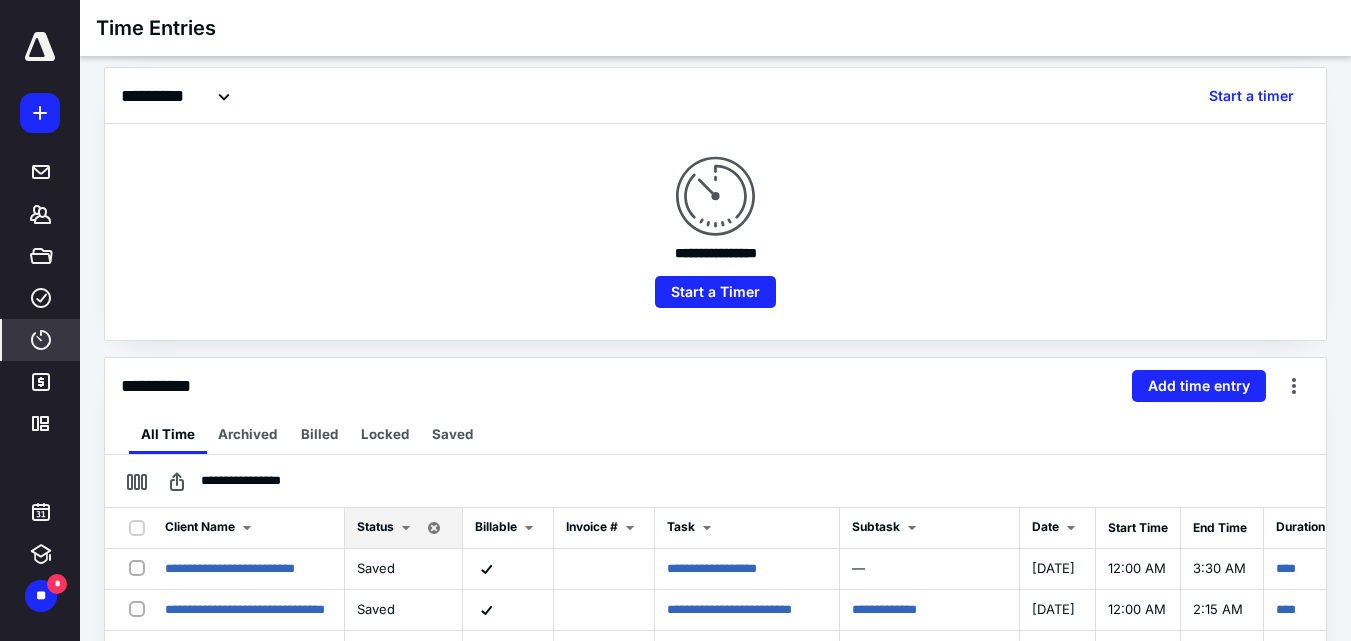 scroll, scrollTop: 0, scrollLeft: 0, axis: both 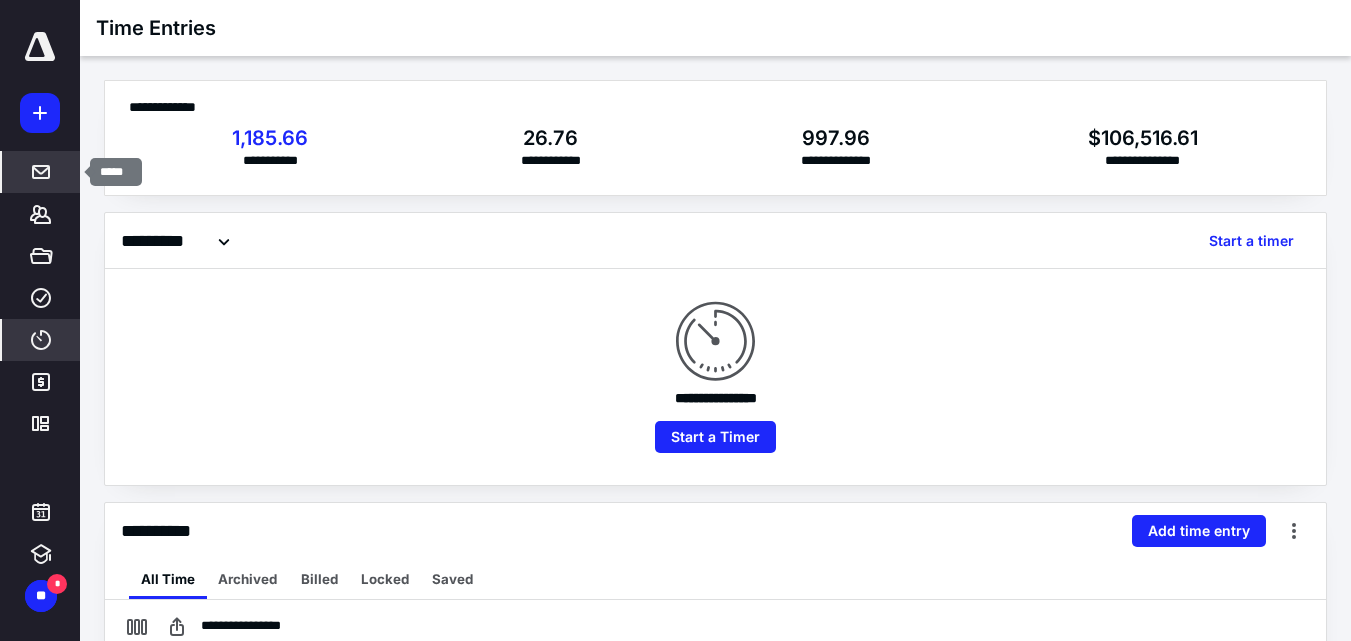 click on "*****" at bounding box center [41, 172] 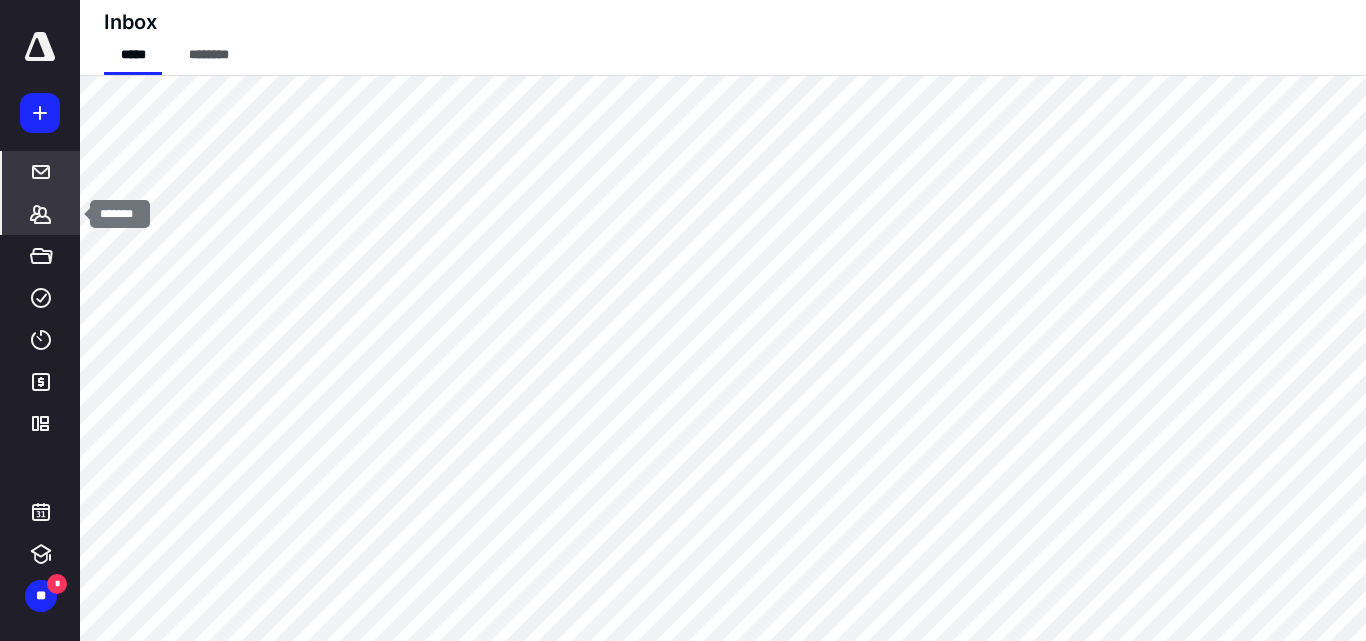click on "*******" at bounding box center (41, 214) 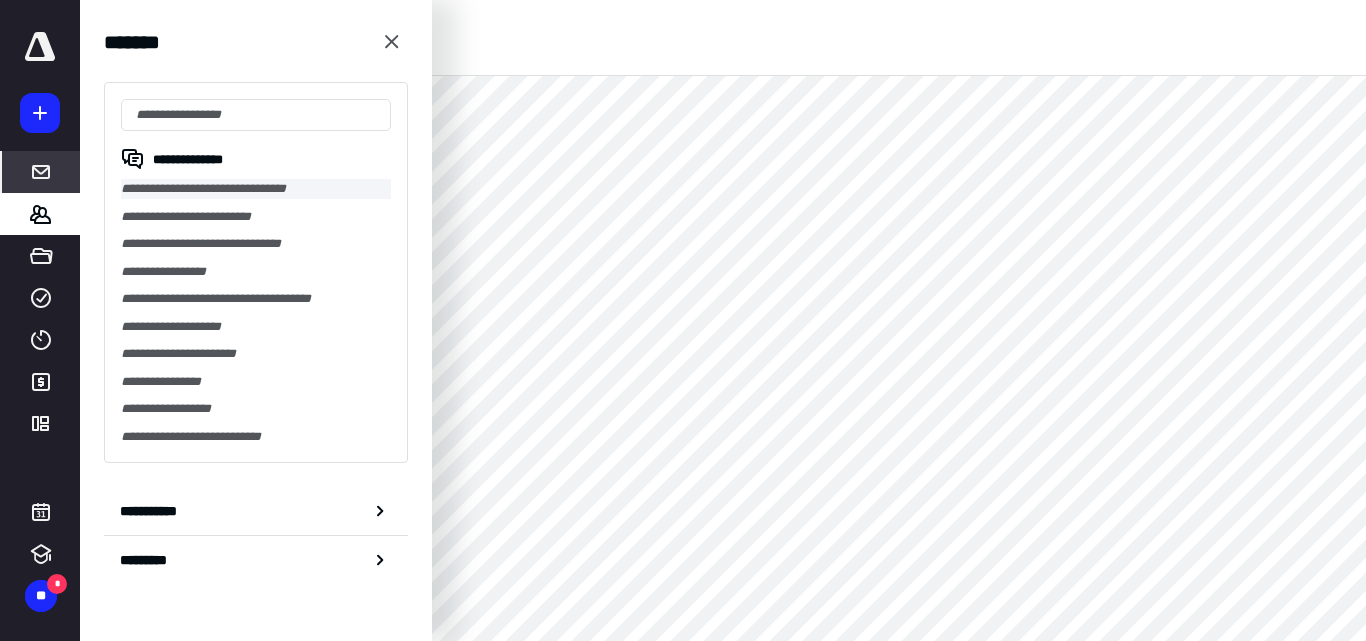 click on "**********" at bounding box center (256, 189) 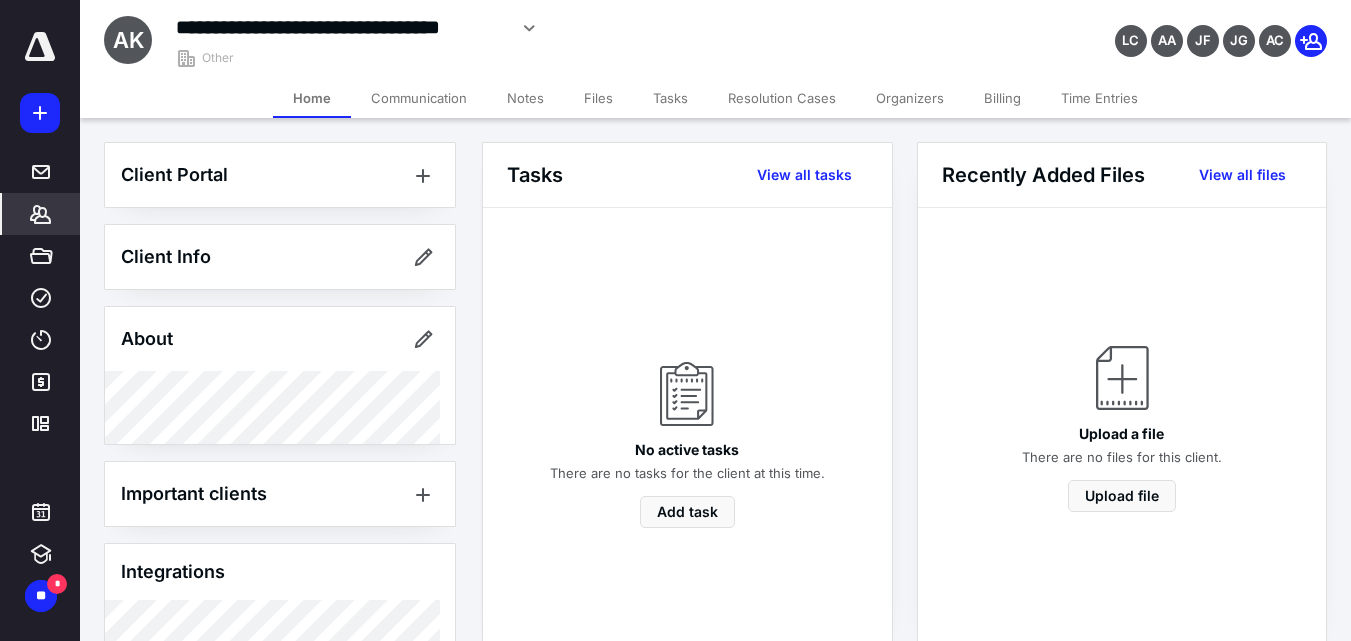 click on "Time Entries" at bounding box center [1099, 98] 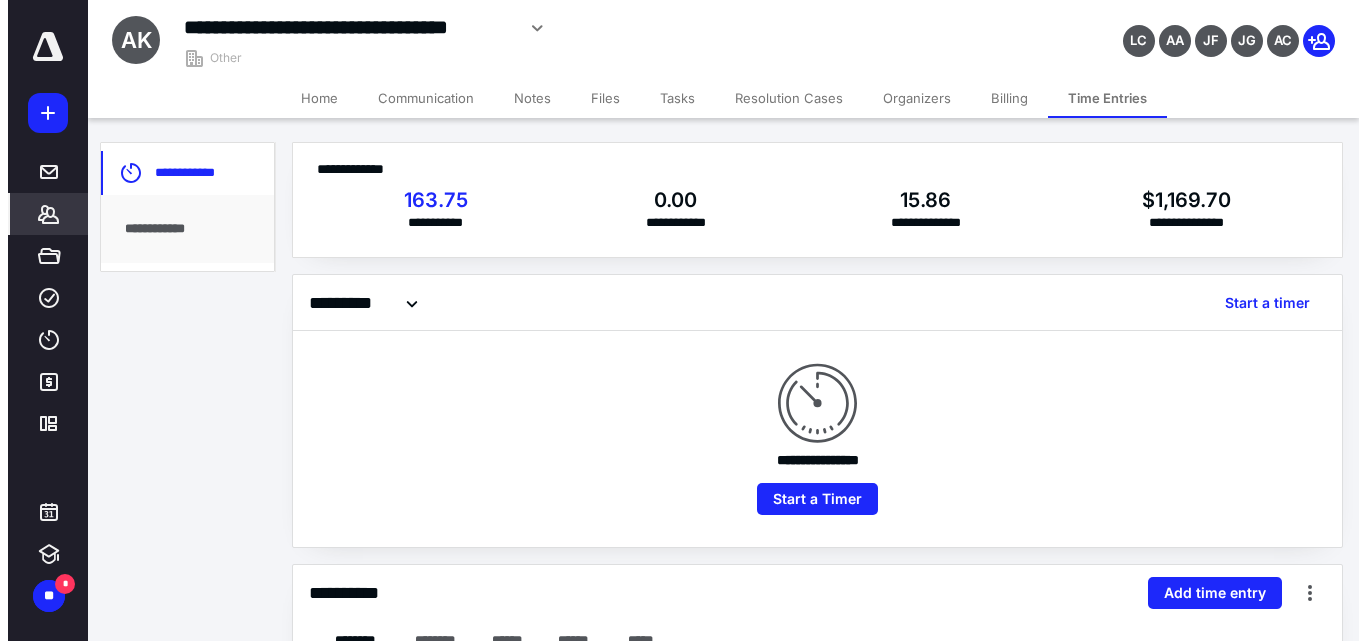 scroll, scrollTop: 200, scrollLeft: 0, axis: vertical 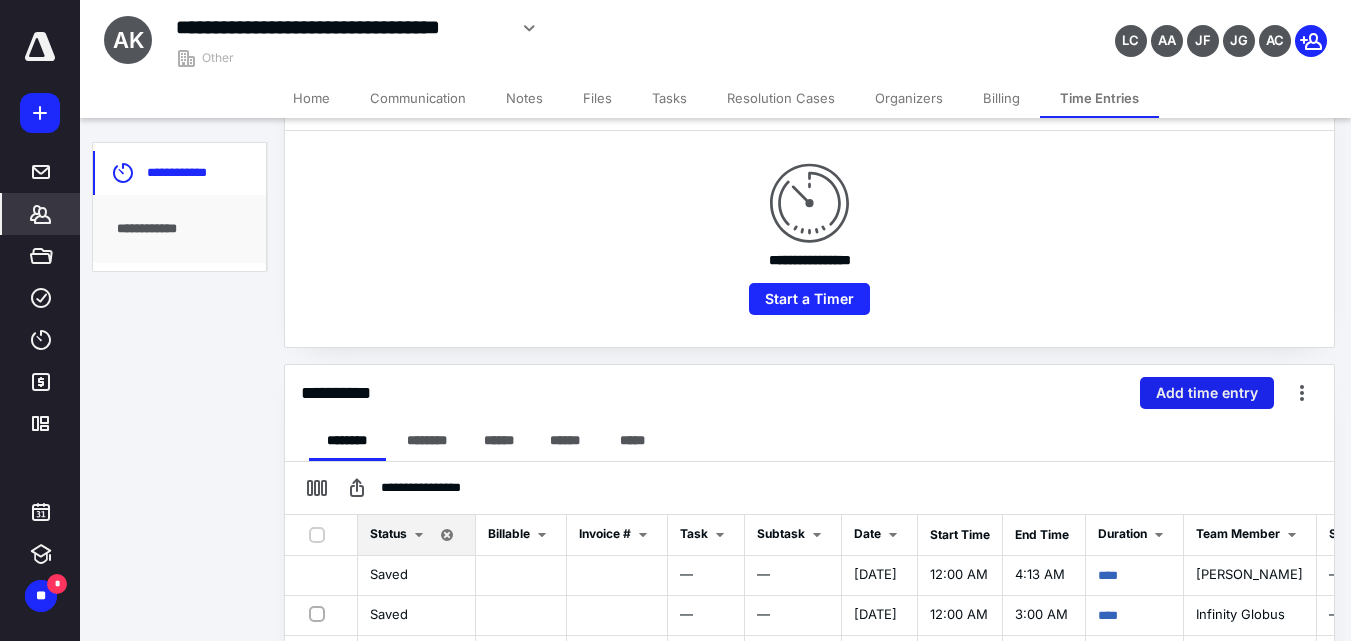 click on "Add time entry" at bounding box center (1207, 393) 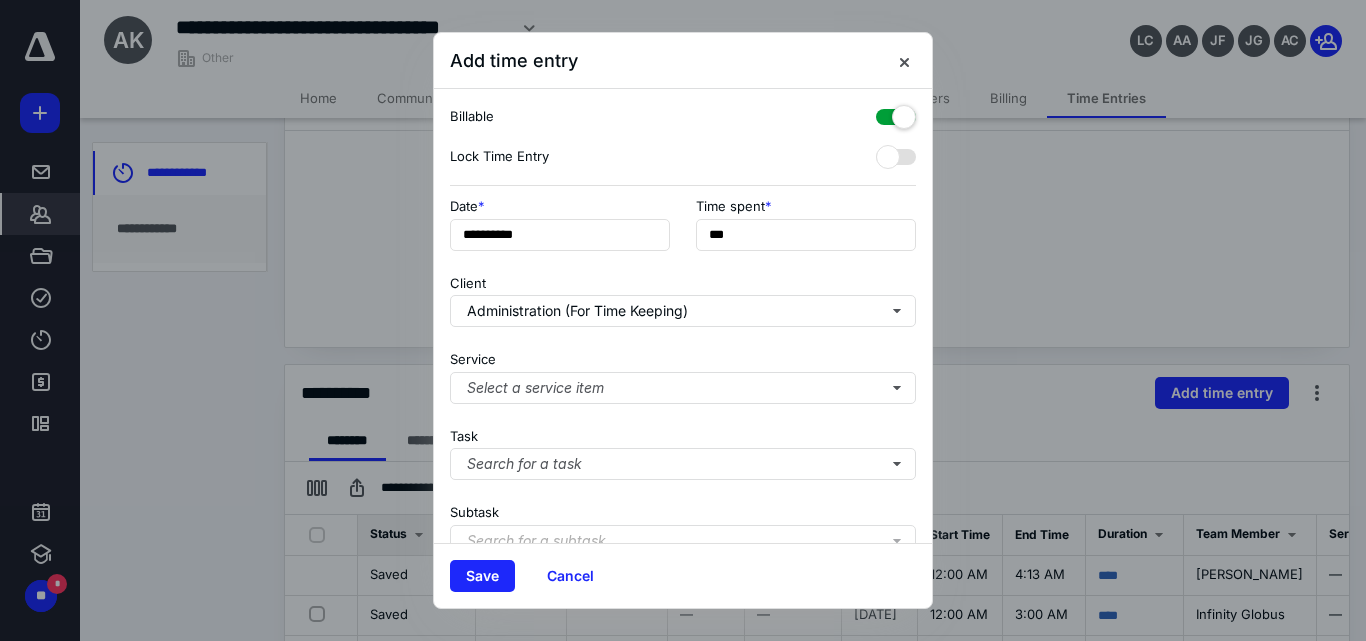 click at bounding box center [896, 113] 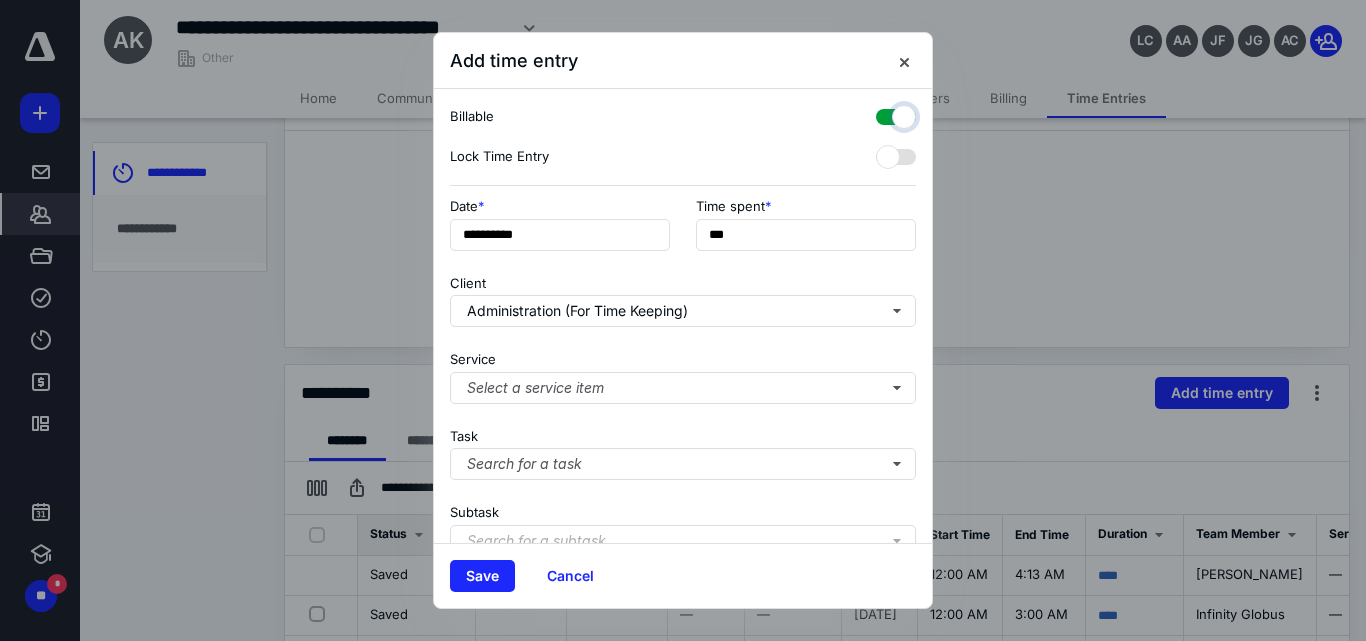 click at bounding box center (886, 114) 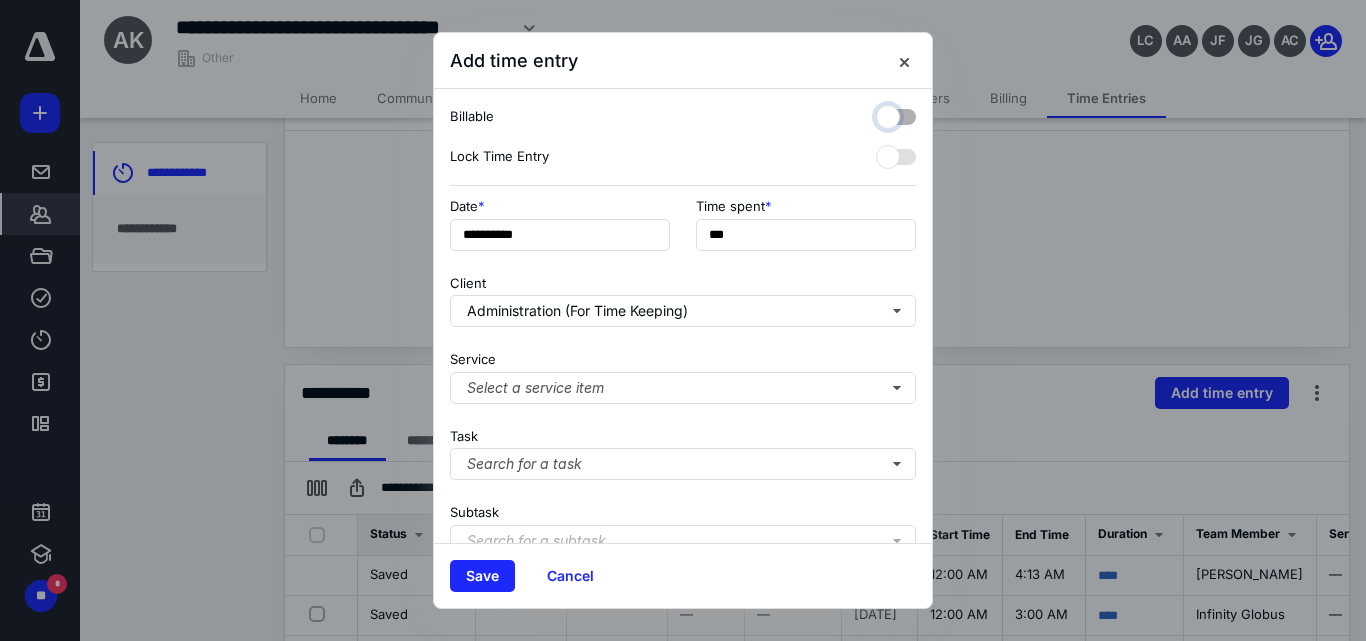 checkbox on "false" 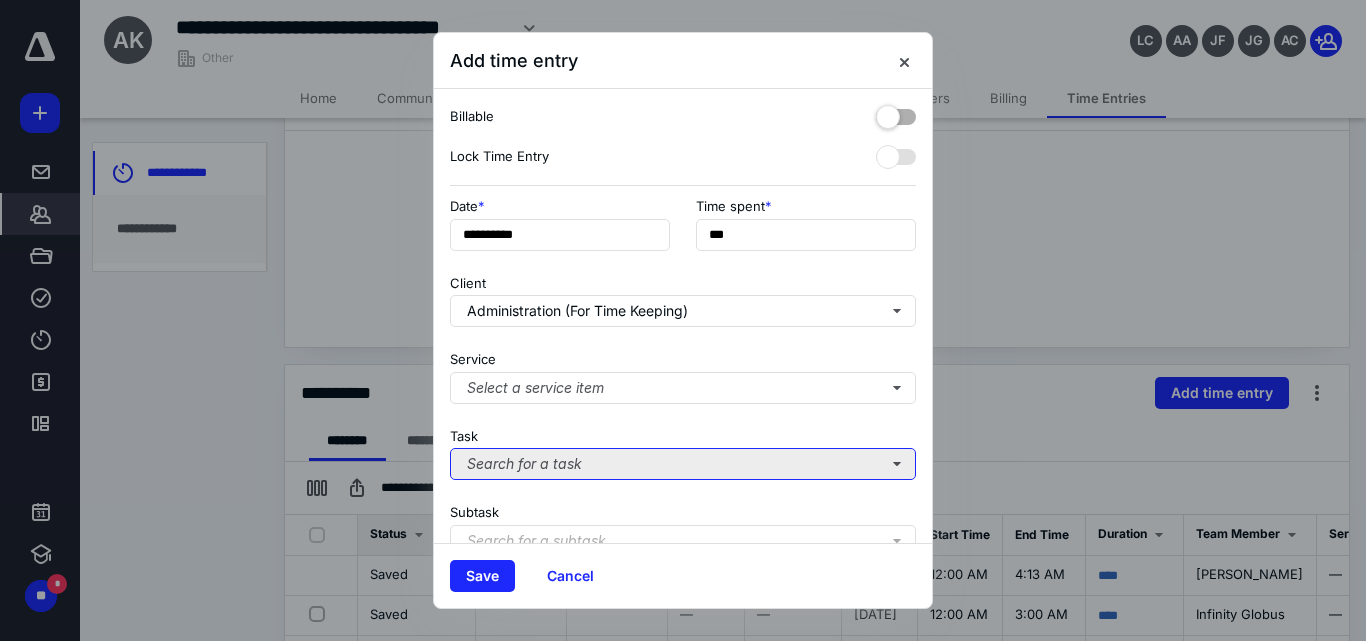 click on "Search for a task" at bounding box center [683, 464] 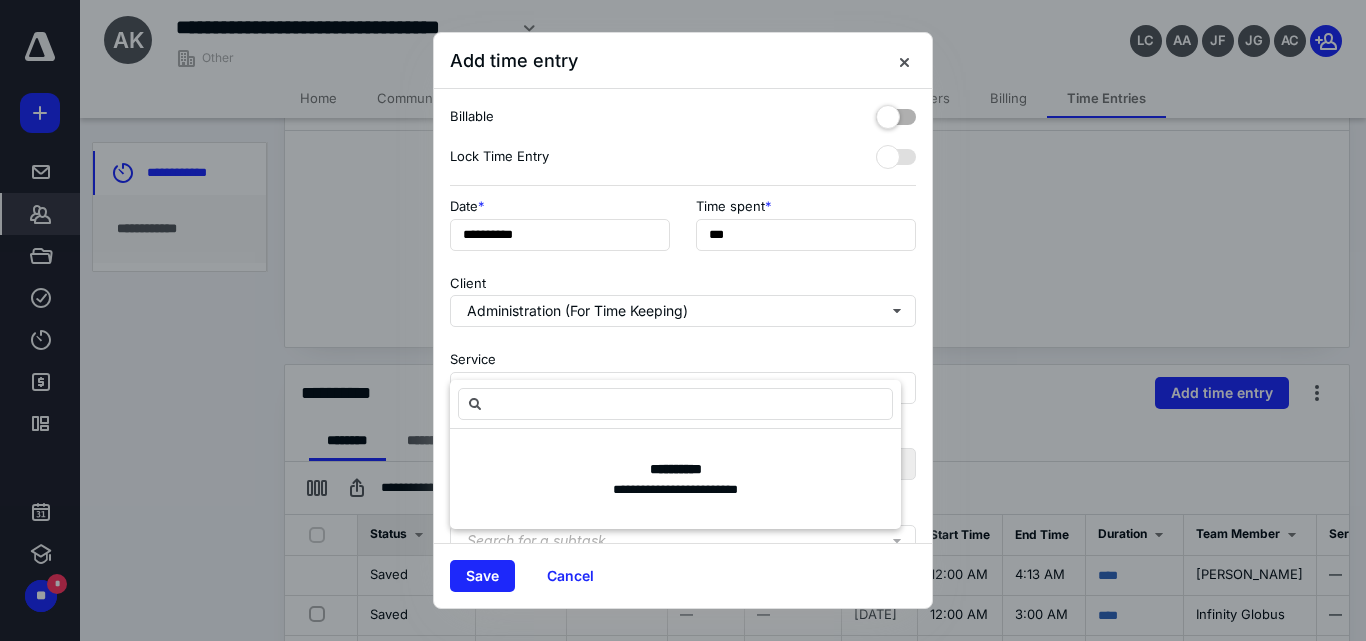 scroll, scrollTop: 100, scrollLeft: 0, axis: vertical 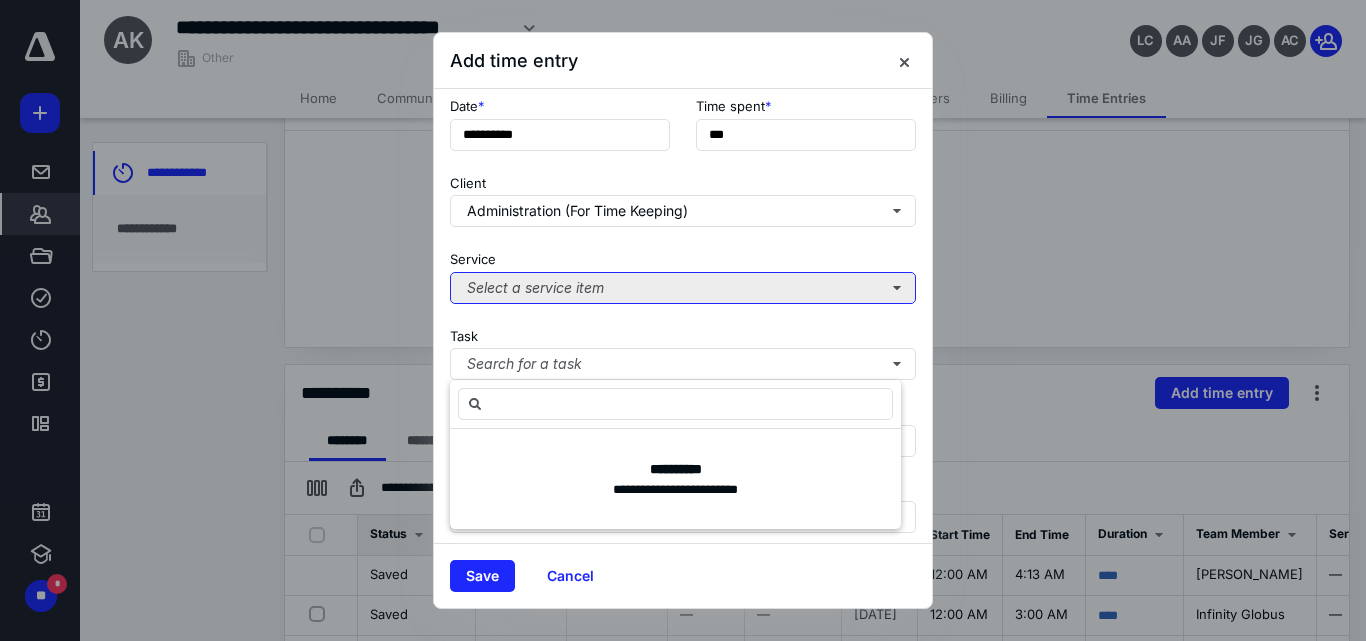click on "Select a service item" at bounding box center (683, 288) 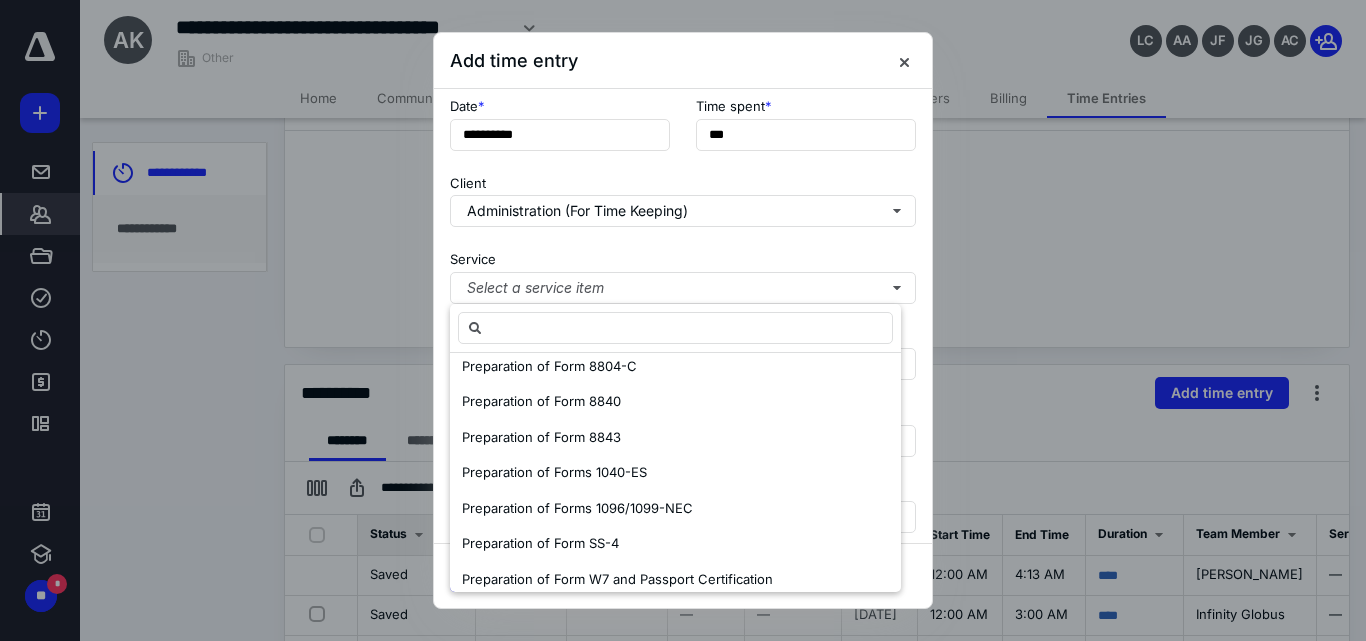 scroll, scrollTop: 1197, scrollLeft: 0, axis: vertical 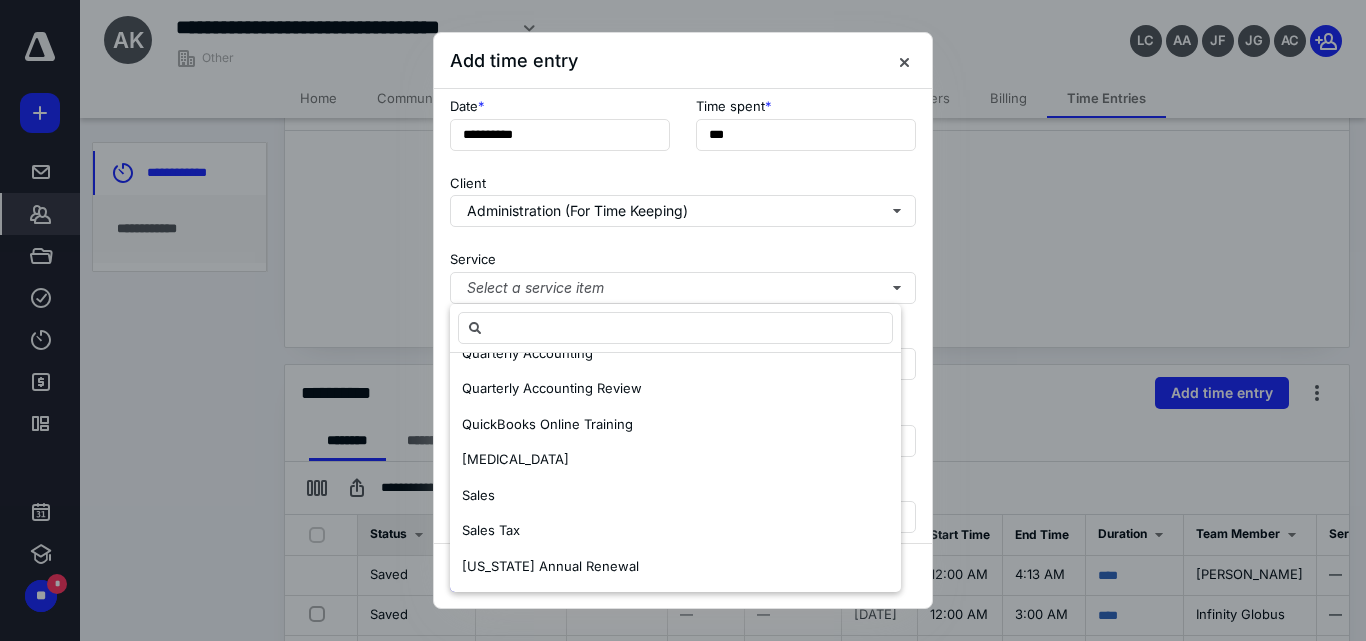 click on "Service Select a service item" at bounding box center [683, 273] 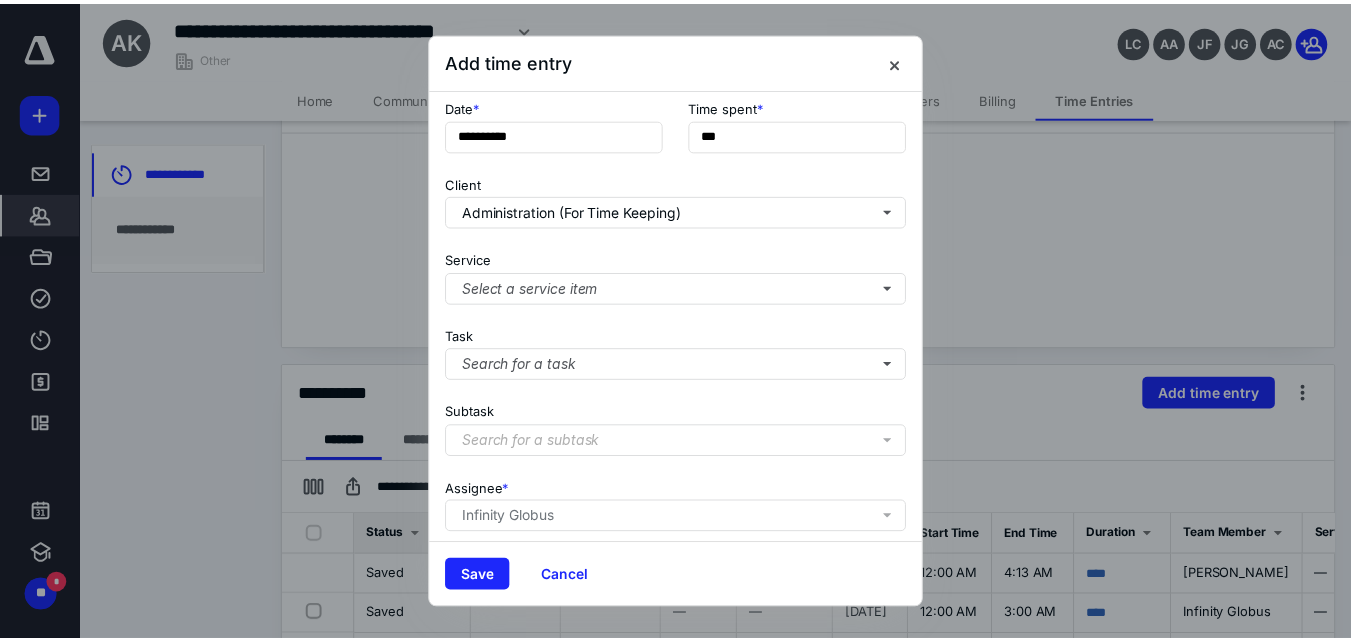 scroll, scrollTop: 261, scrollLeft: 0, axis: vertical 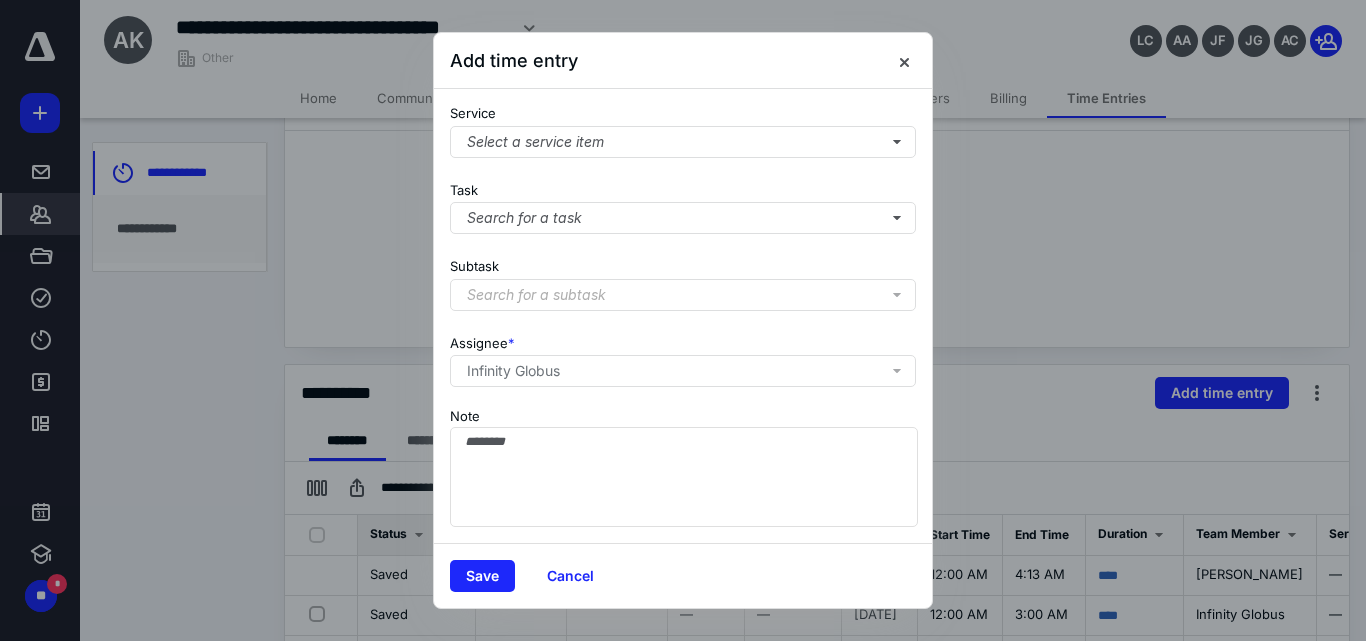 click on "Subtask Search for a subtask" at bounding box center [683, 280] 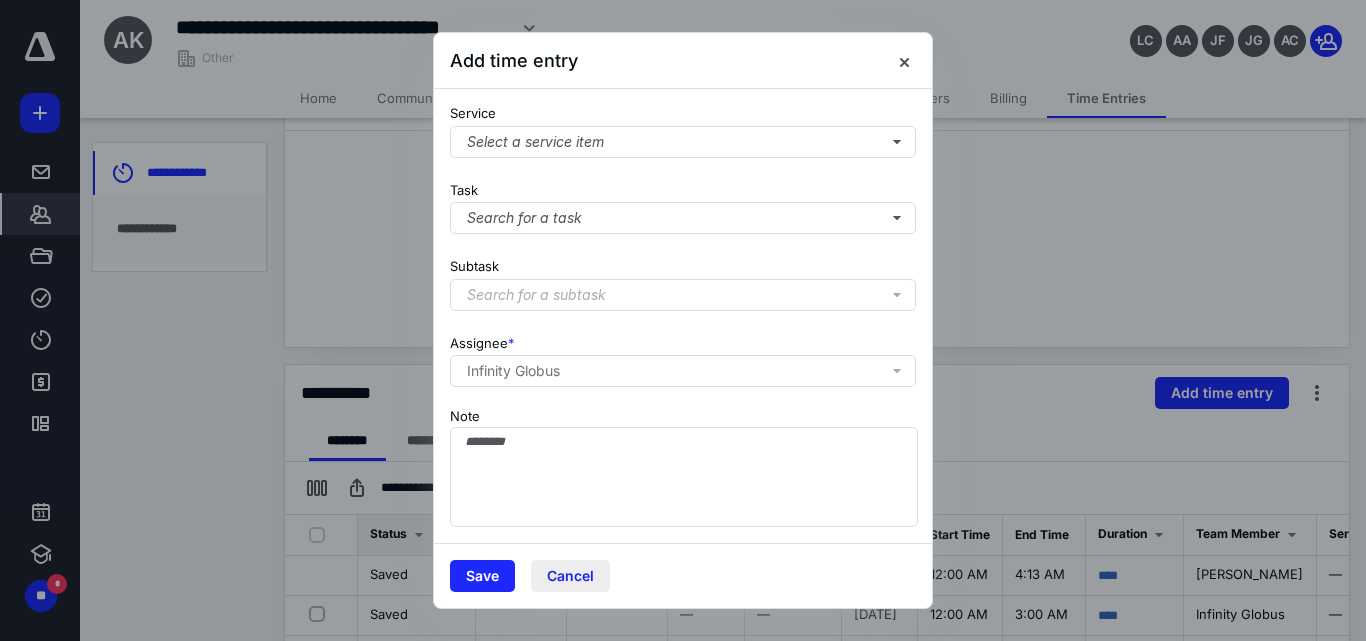 click on "Cancel" at bounding box center [570, 576] 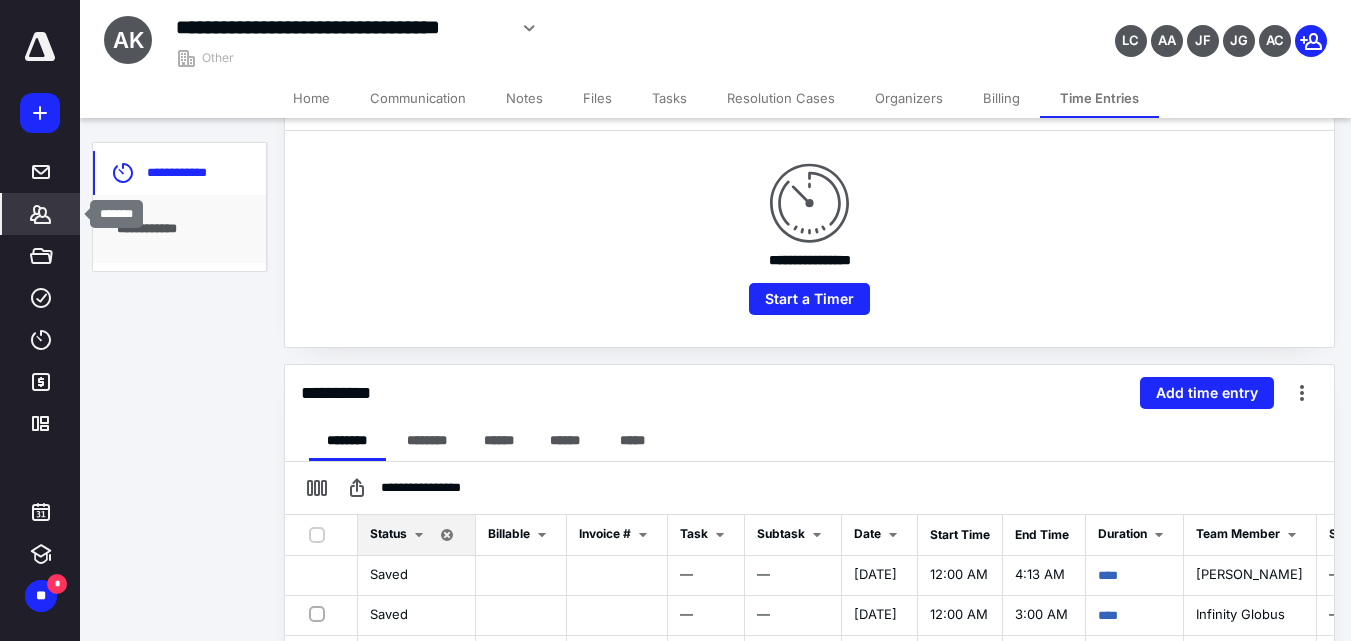 click 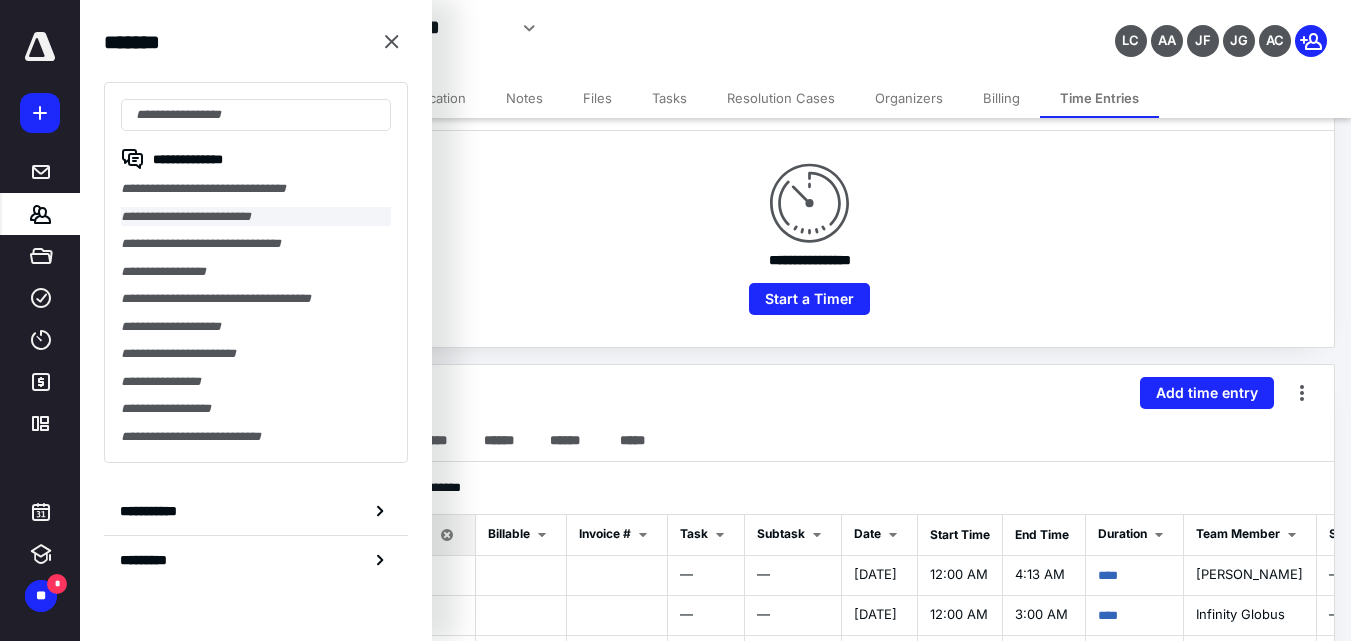 click on "**********" at bounding box center (256, 217) 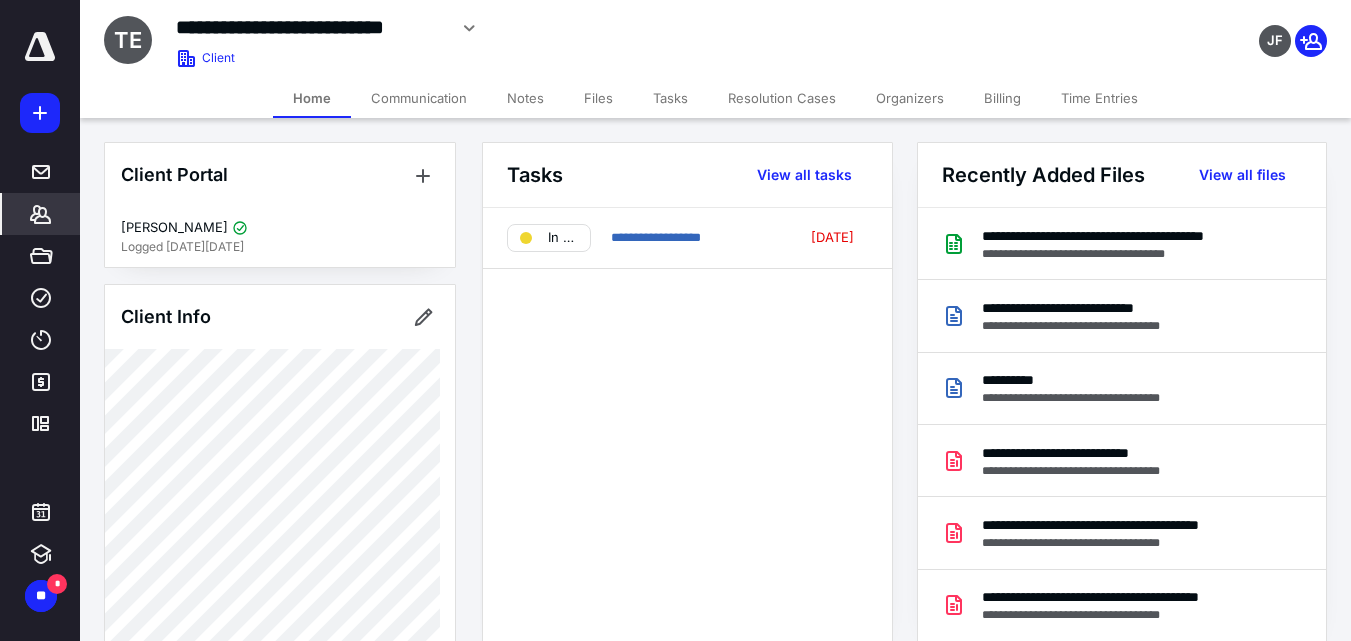 click on "Time Entries" at bounding box center [1099, 98] 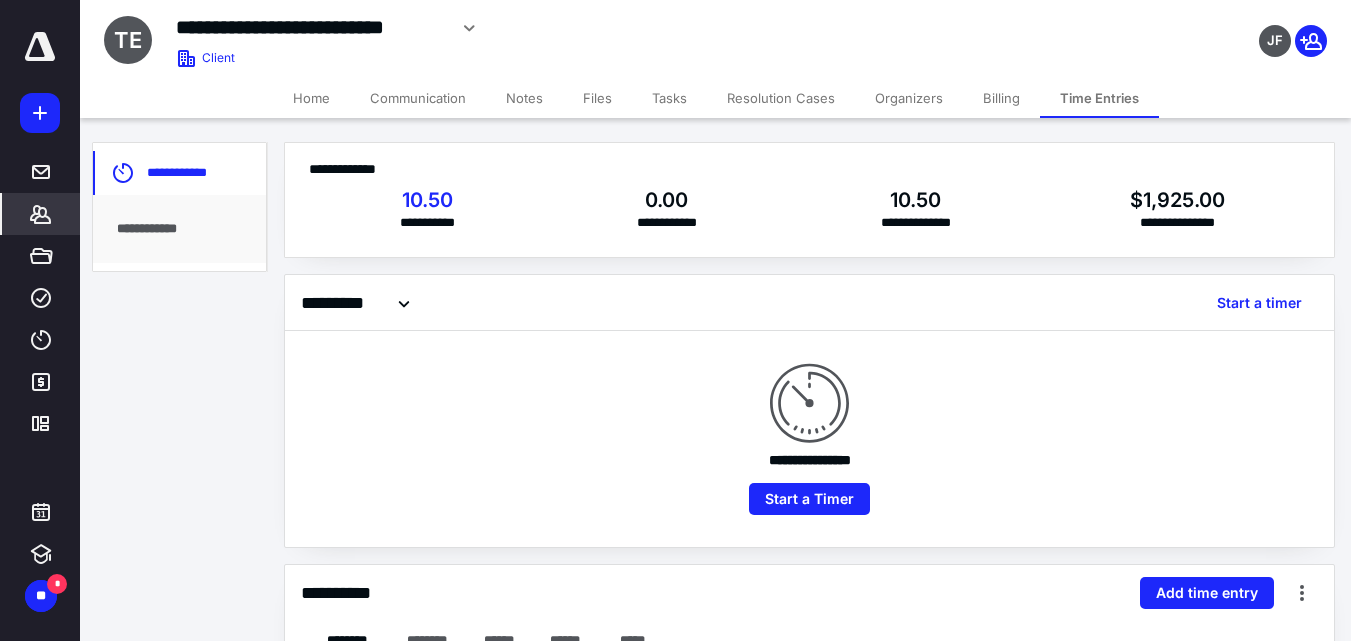 scroll, scrollTop: 447, scrollLeft: 0, axis: vertical 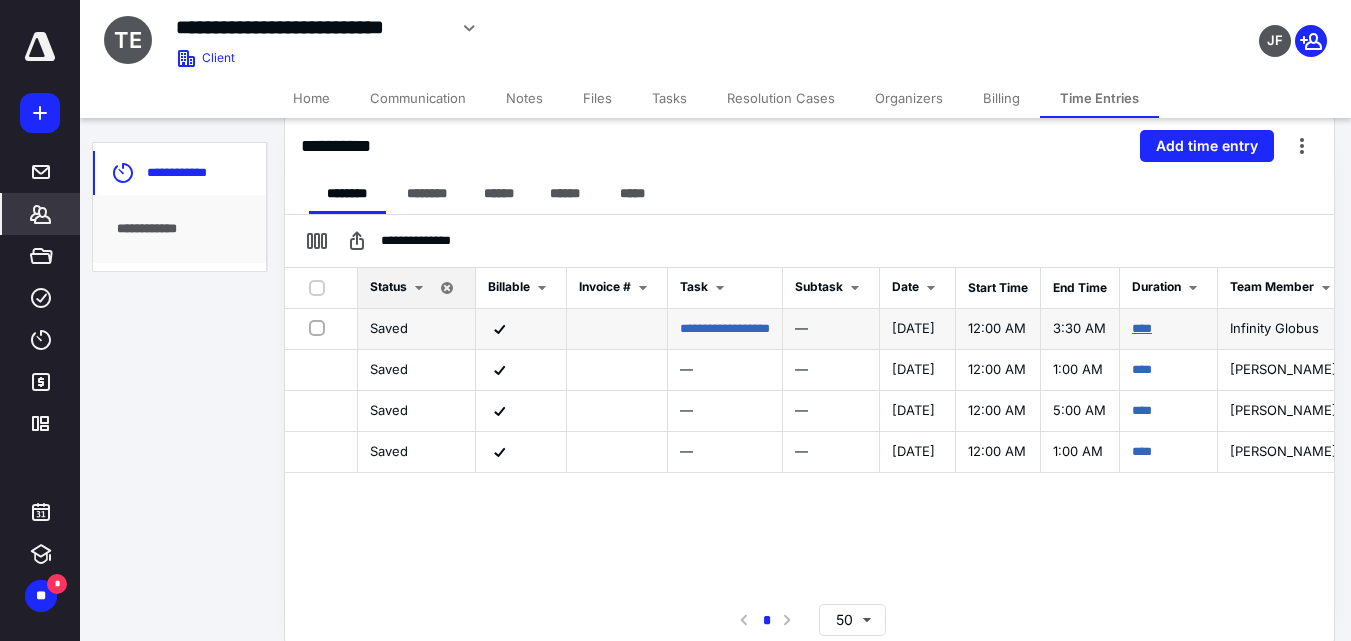 click on "****" at bounding box center [1142, 328] 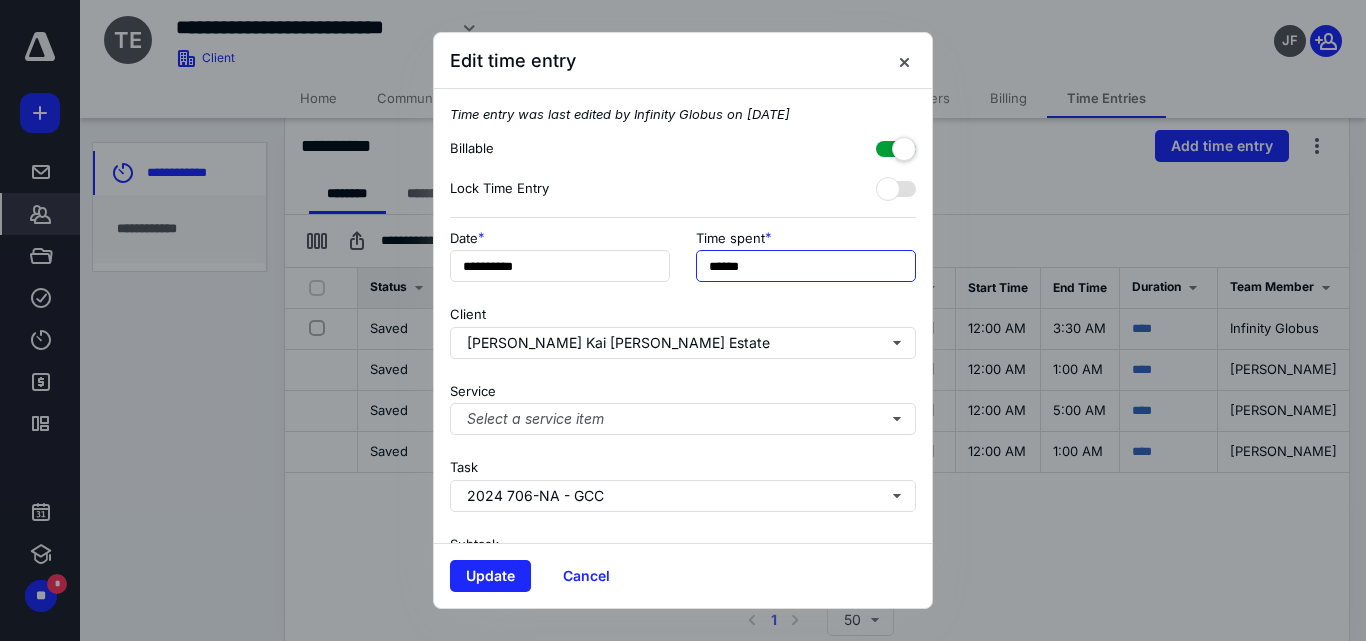 click on "******" at bounding box center [806, 266] 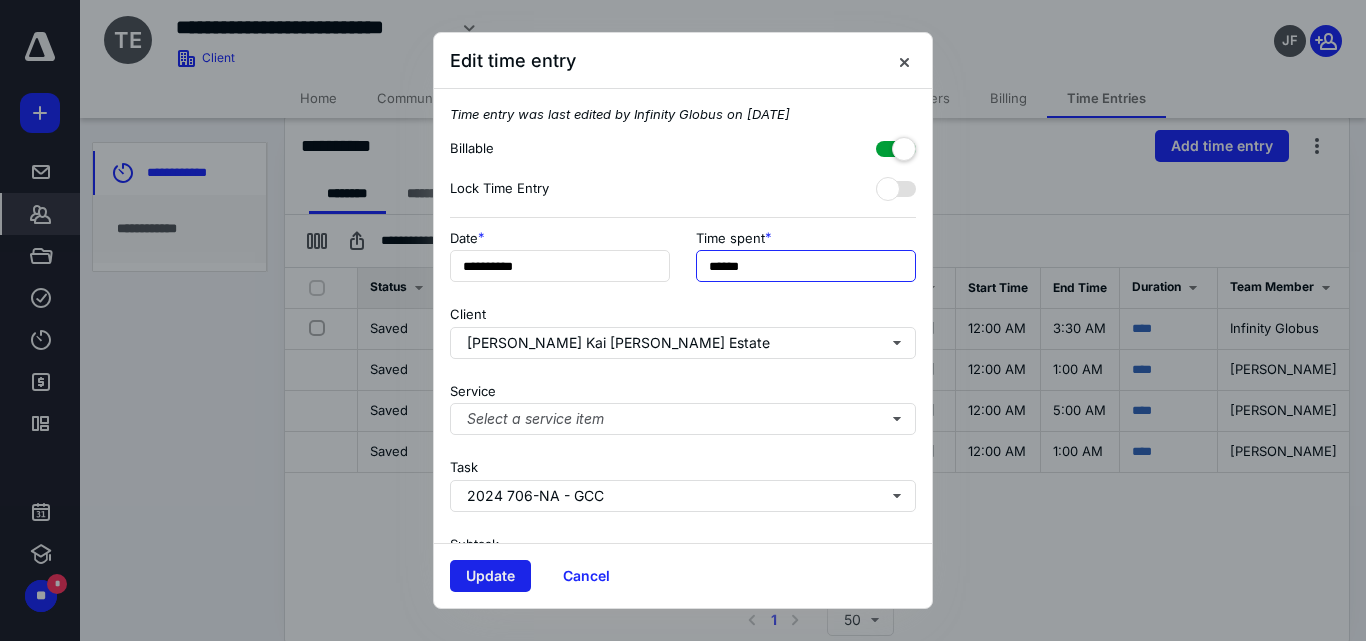 type on "******" 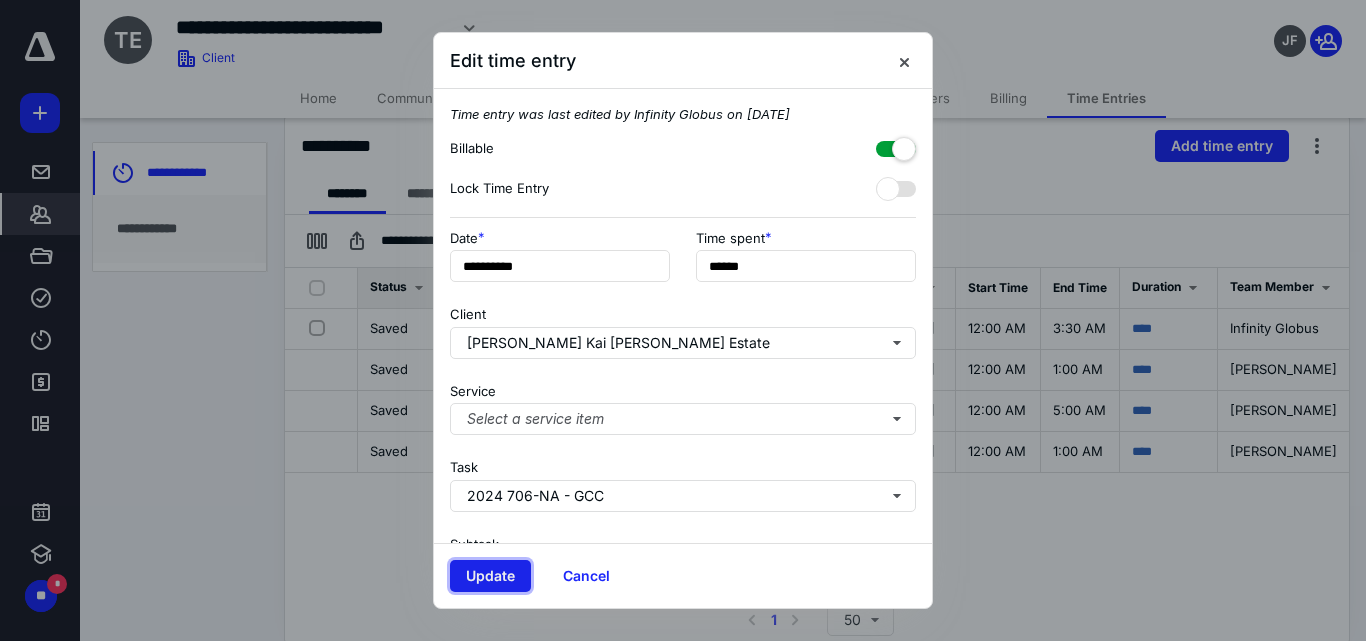 click on "Update" at bounding box center (490, 576) 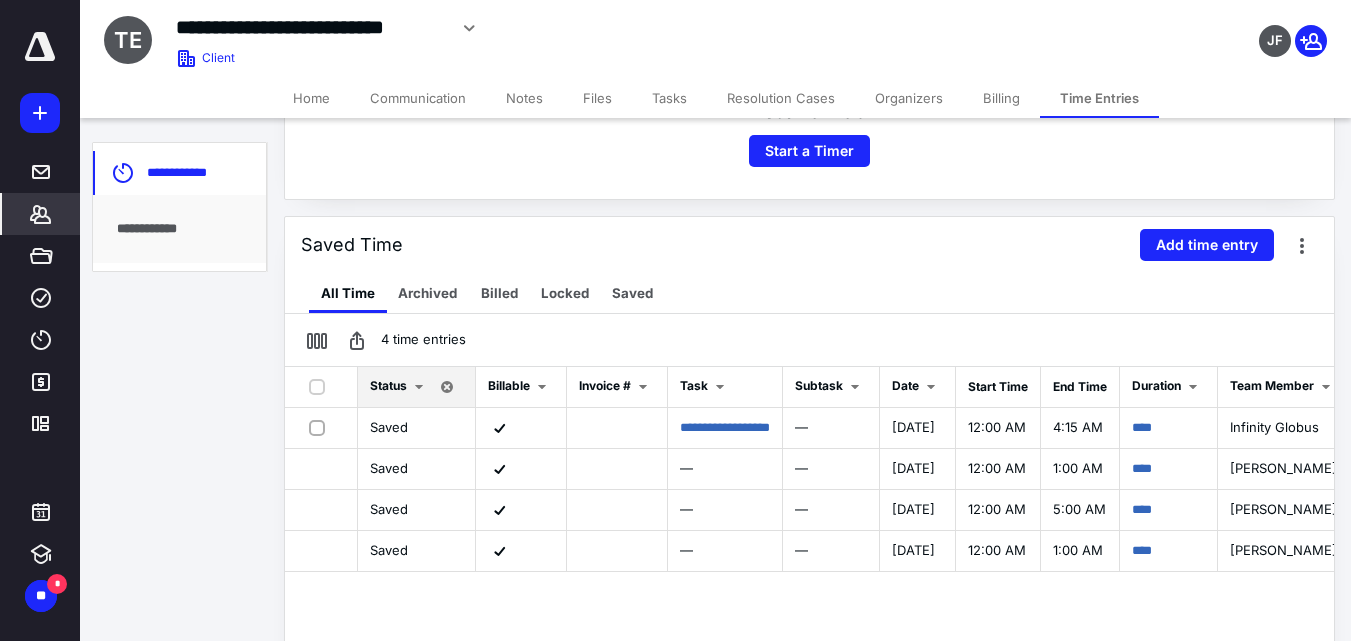 scroll, scrollTop: 147, scrollLeft: 0, axis: vertical 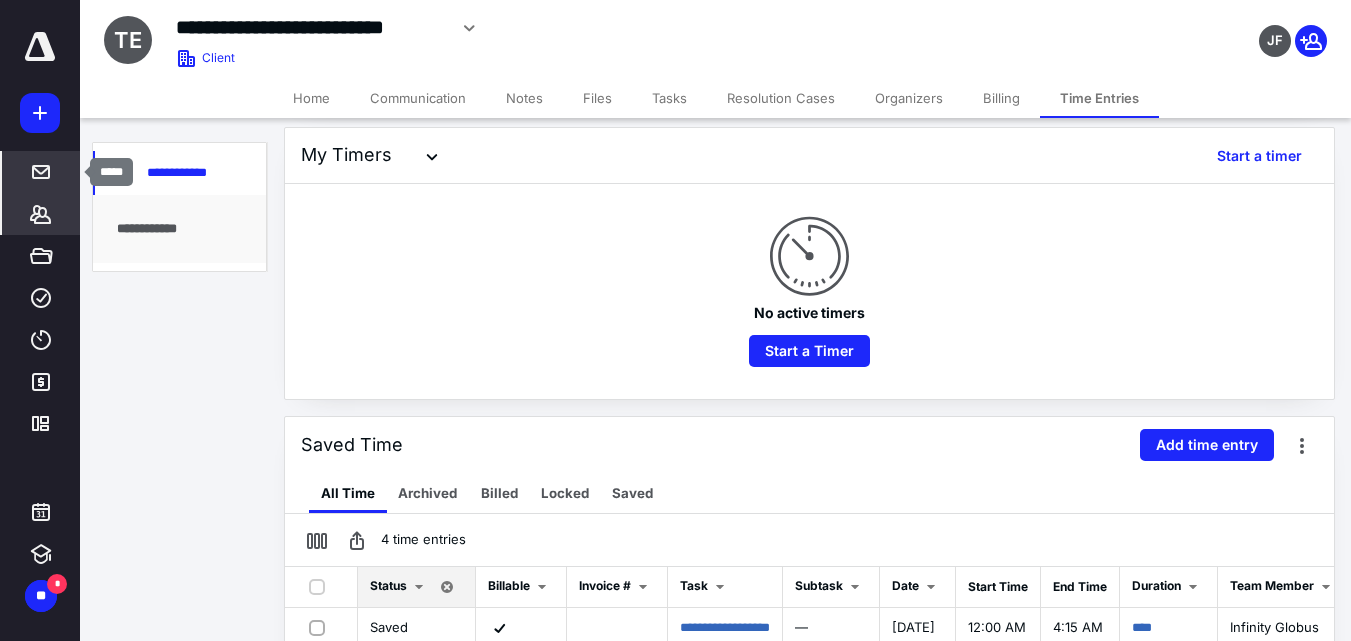 click 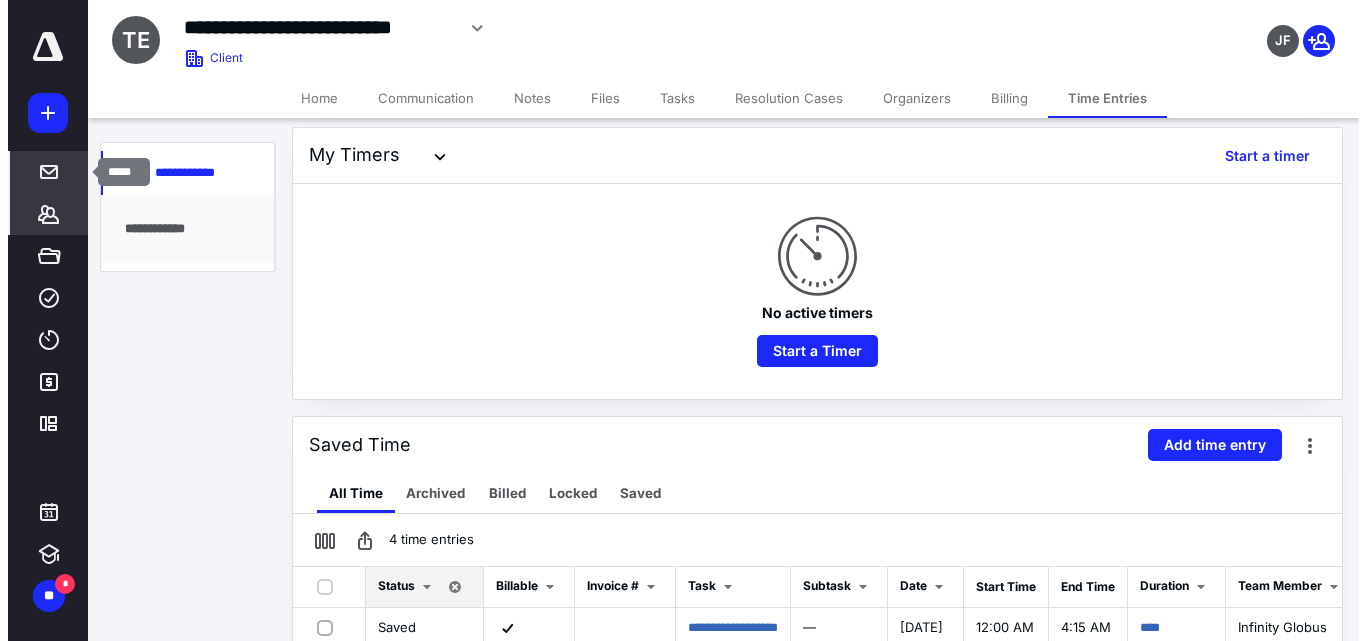 scroll, scrollTop: 0, scrollLeft: 0, axis: both 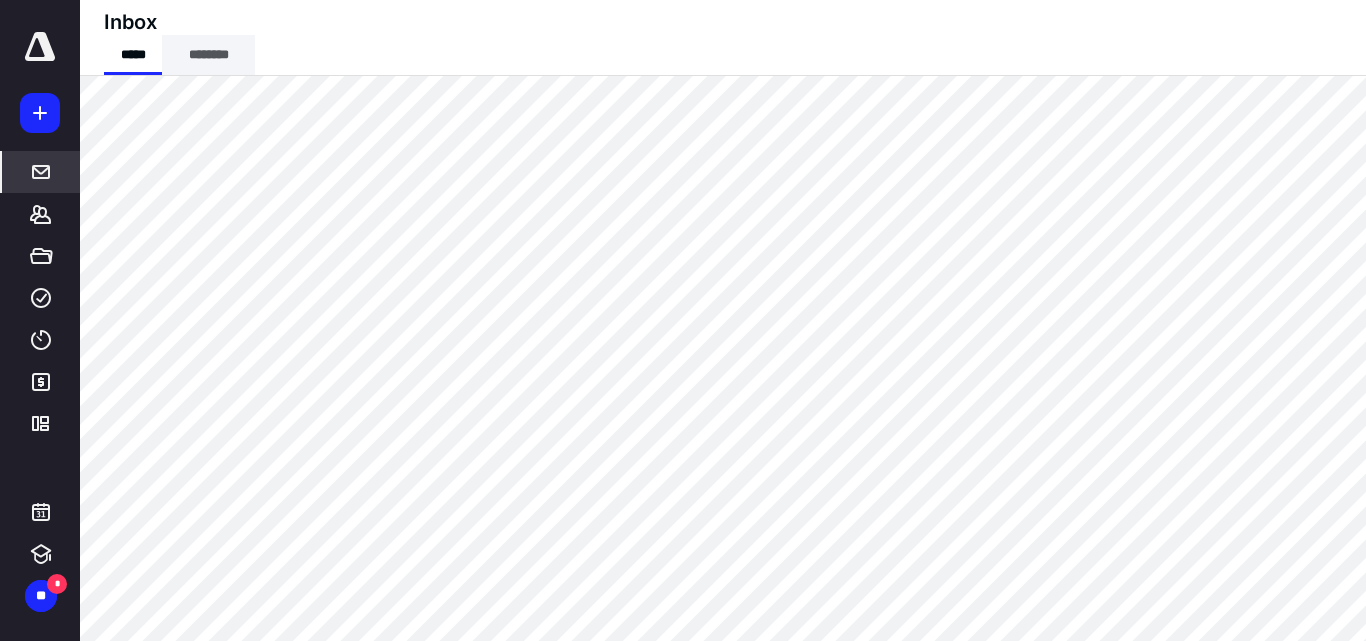 click on "********" at bounding box center [208, 55] 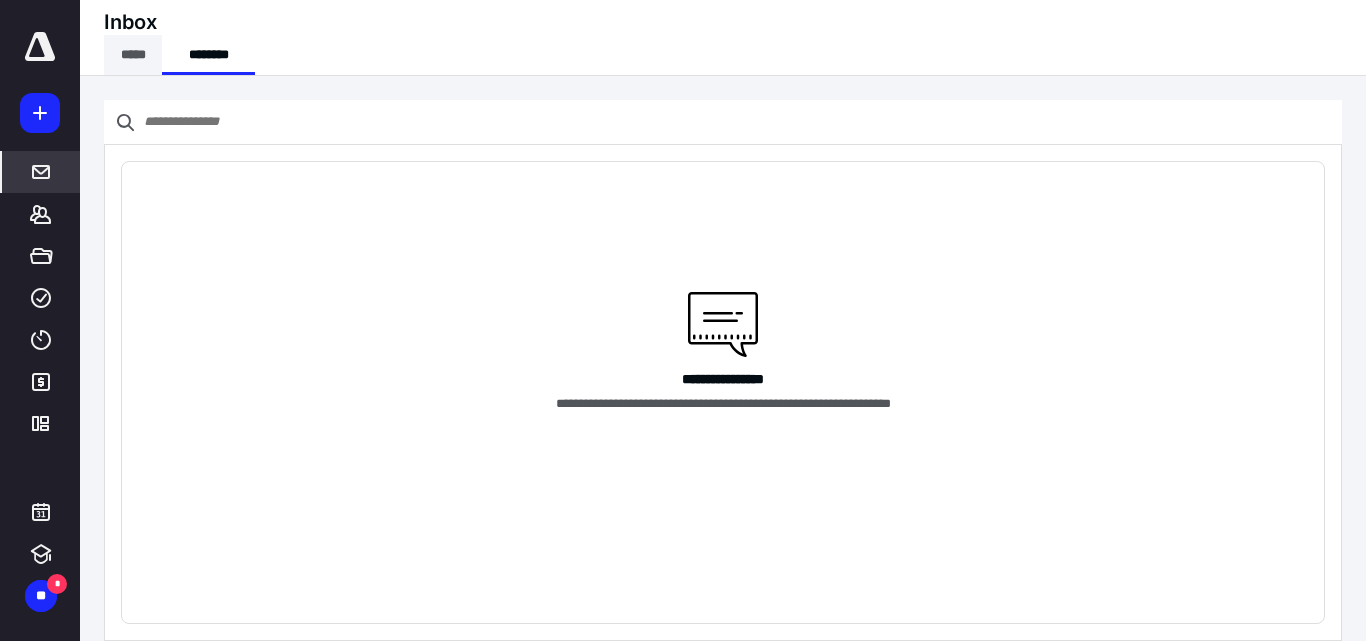 click on "*****" at bounding box center (133, 55) 